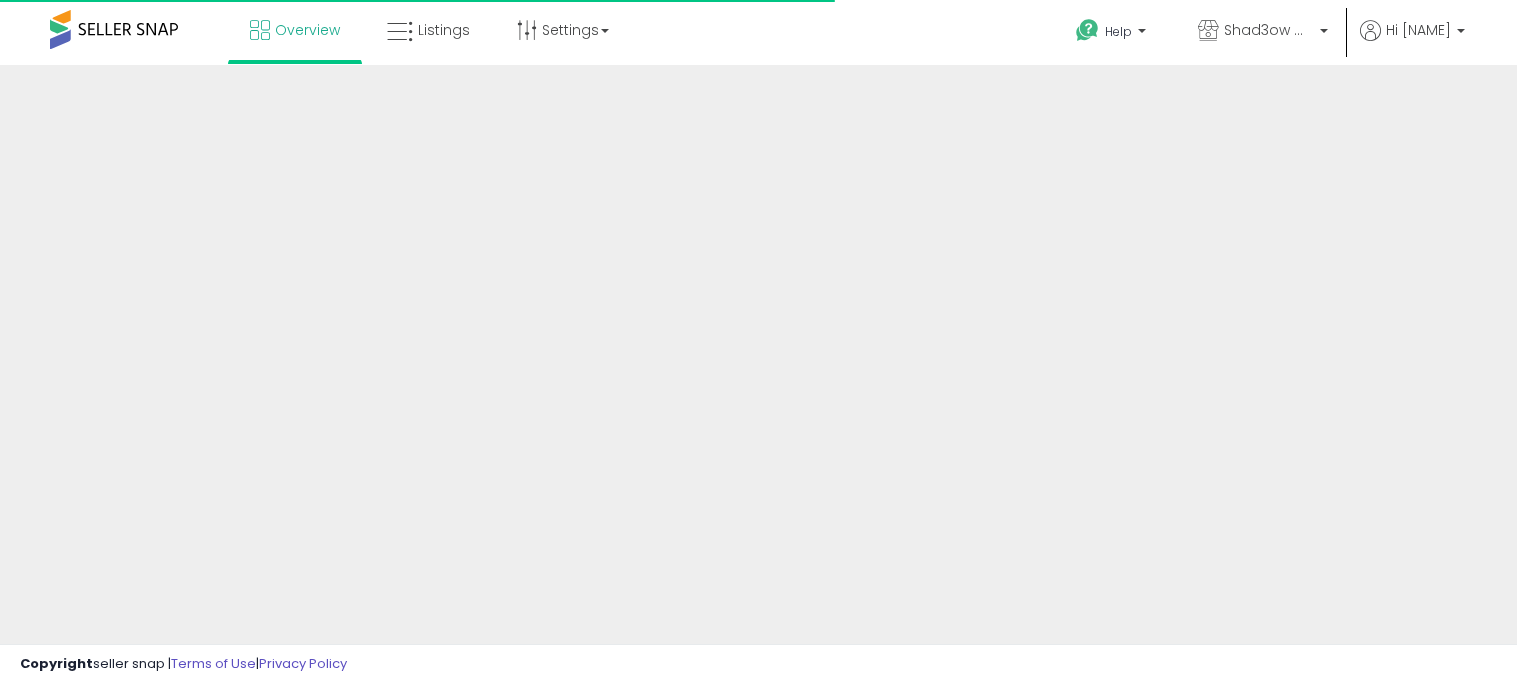 scroll, scrollTop: 0, scrollLeft: 0, axis: both 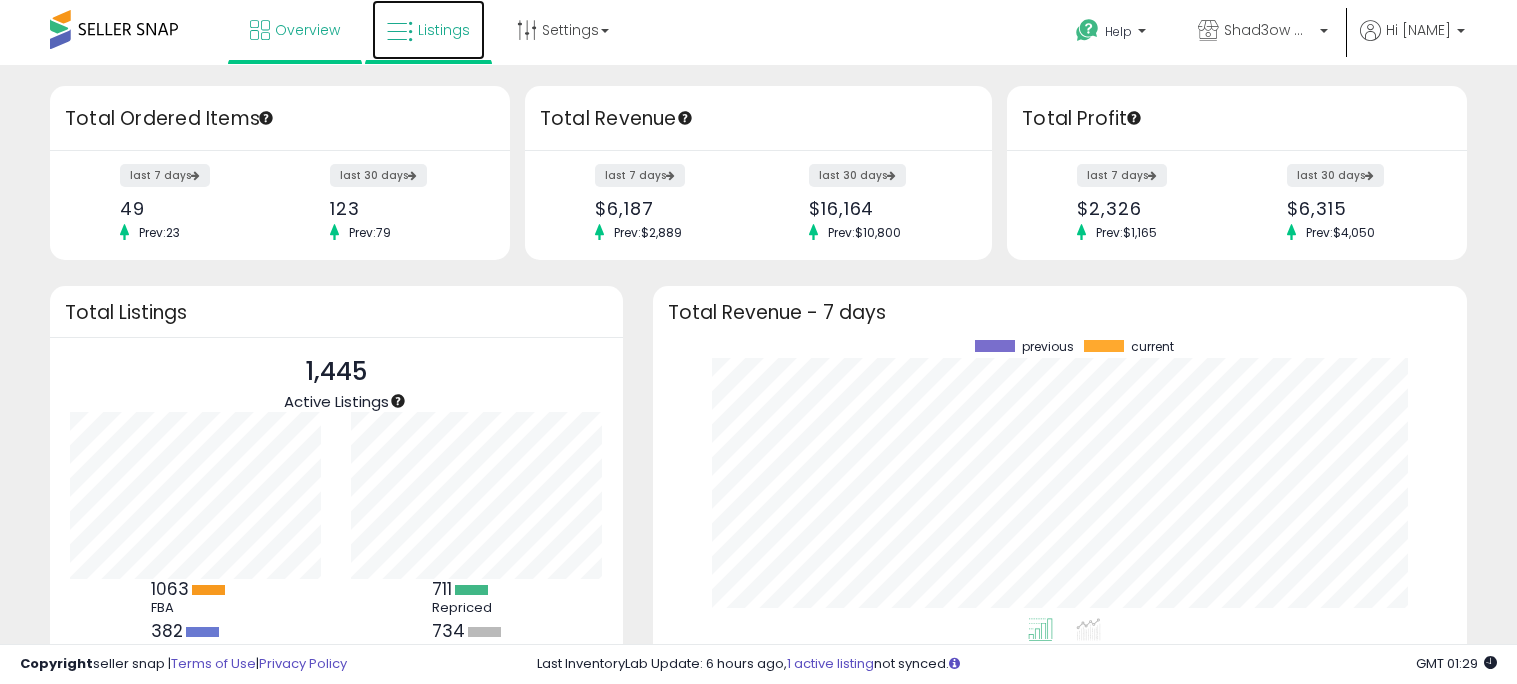 click on "Listings" at bounding box center (428, 30) 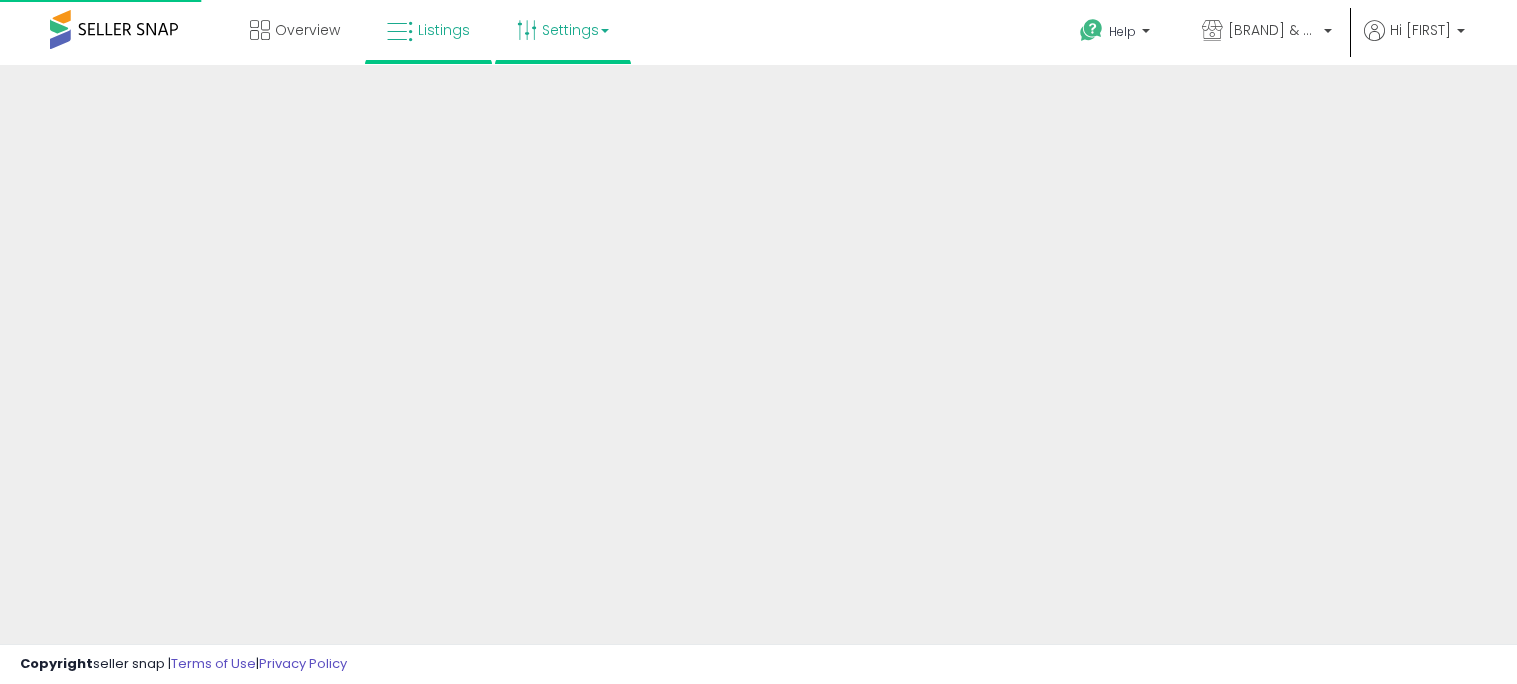 scroll, scrollTop: 0, scrollLeft: 0, axis: both 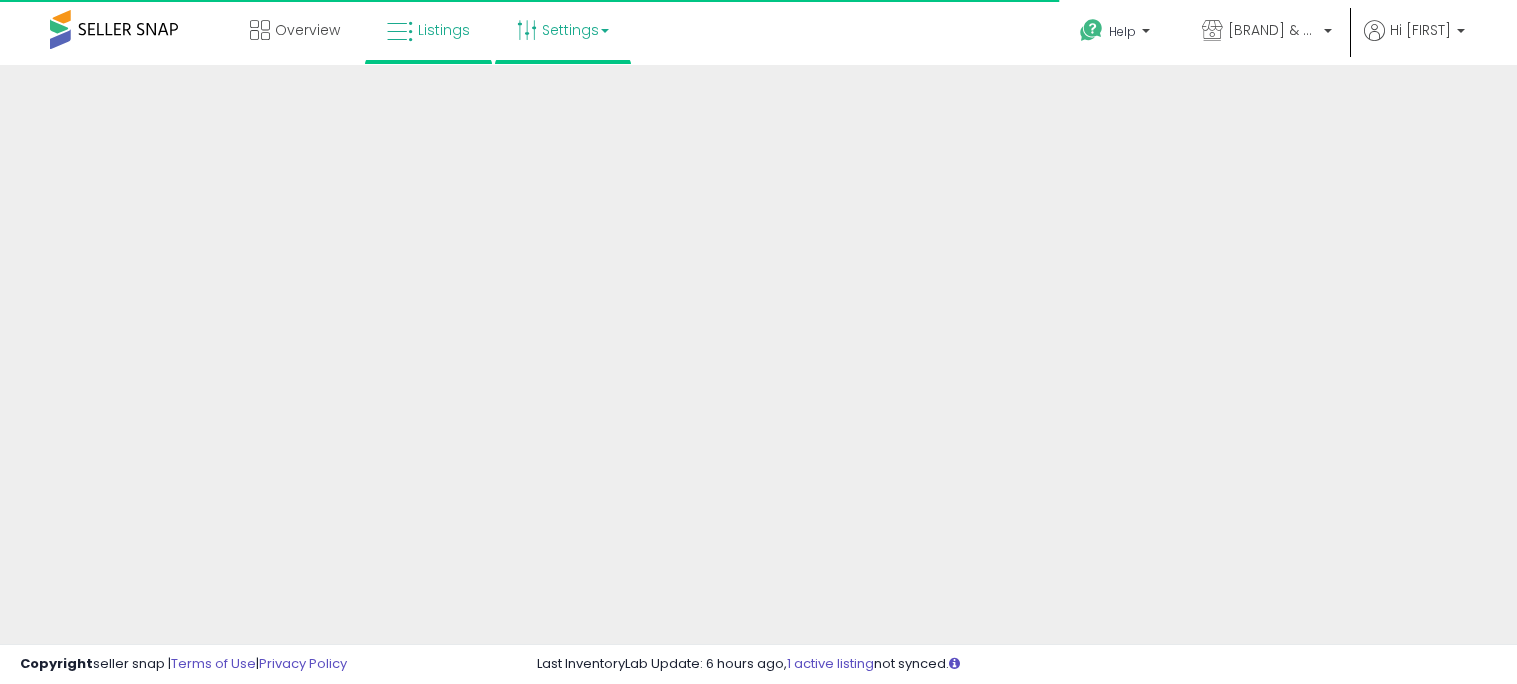 click on "Settings" at bounding box center (563, 30) 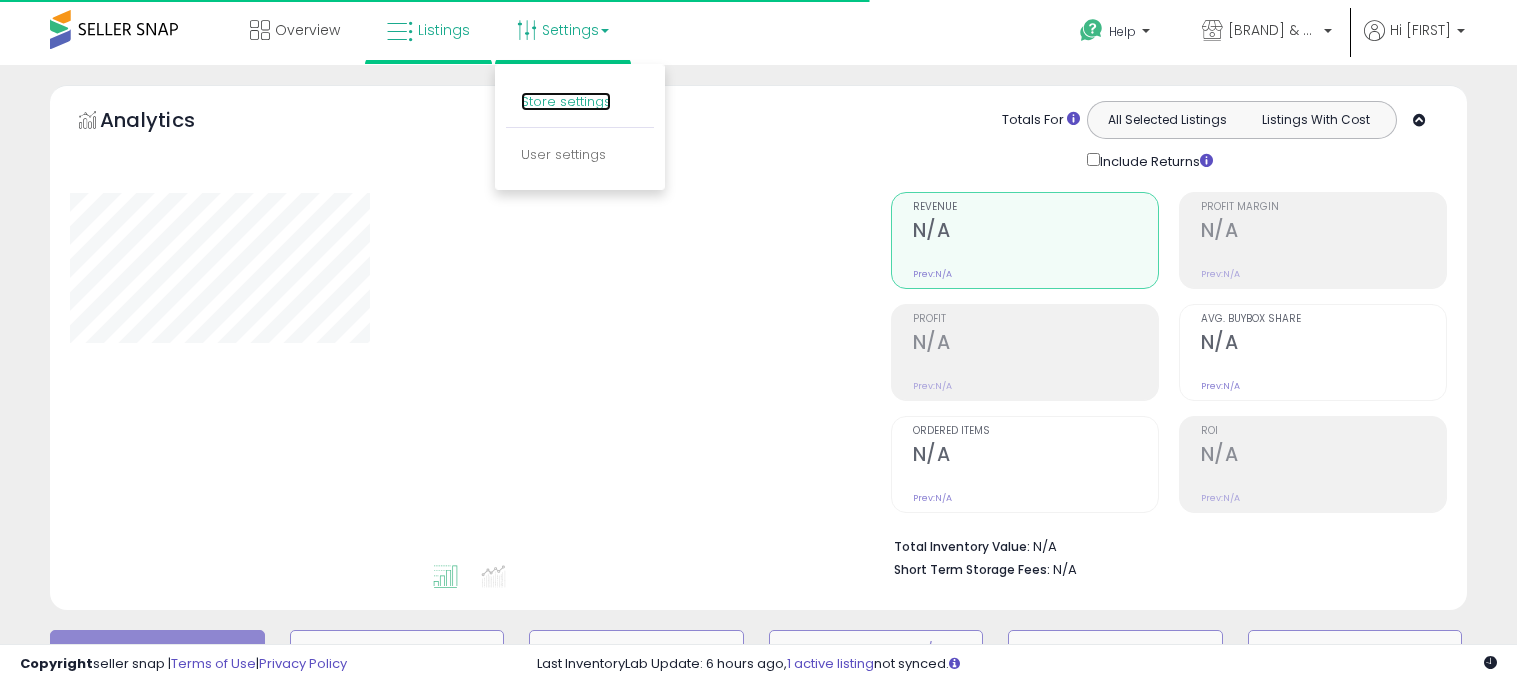 click on "Store
settings" at bounding box center [566, 101] 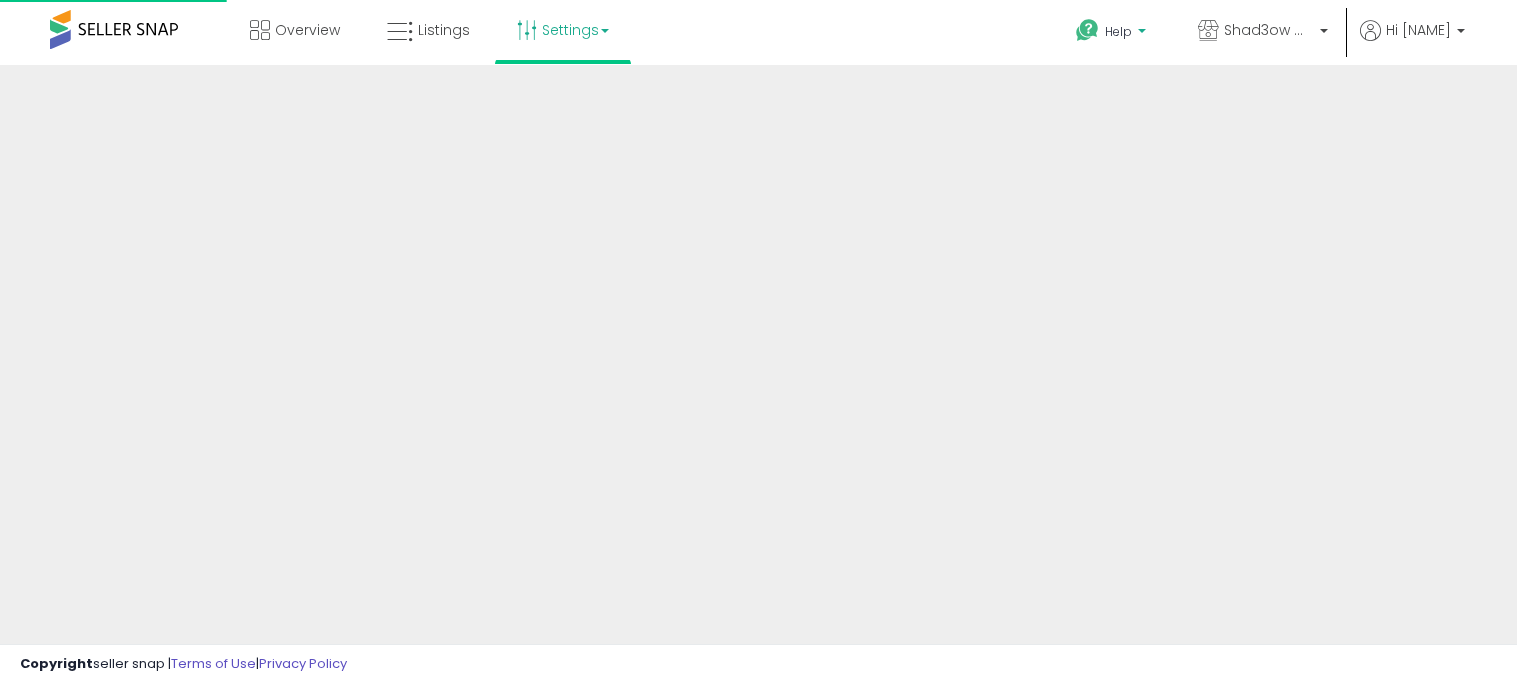 scroll, scrollTop: 0, scrollLeft: 0, axis: both 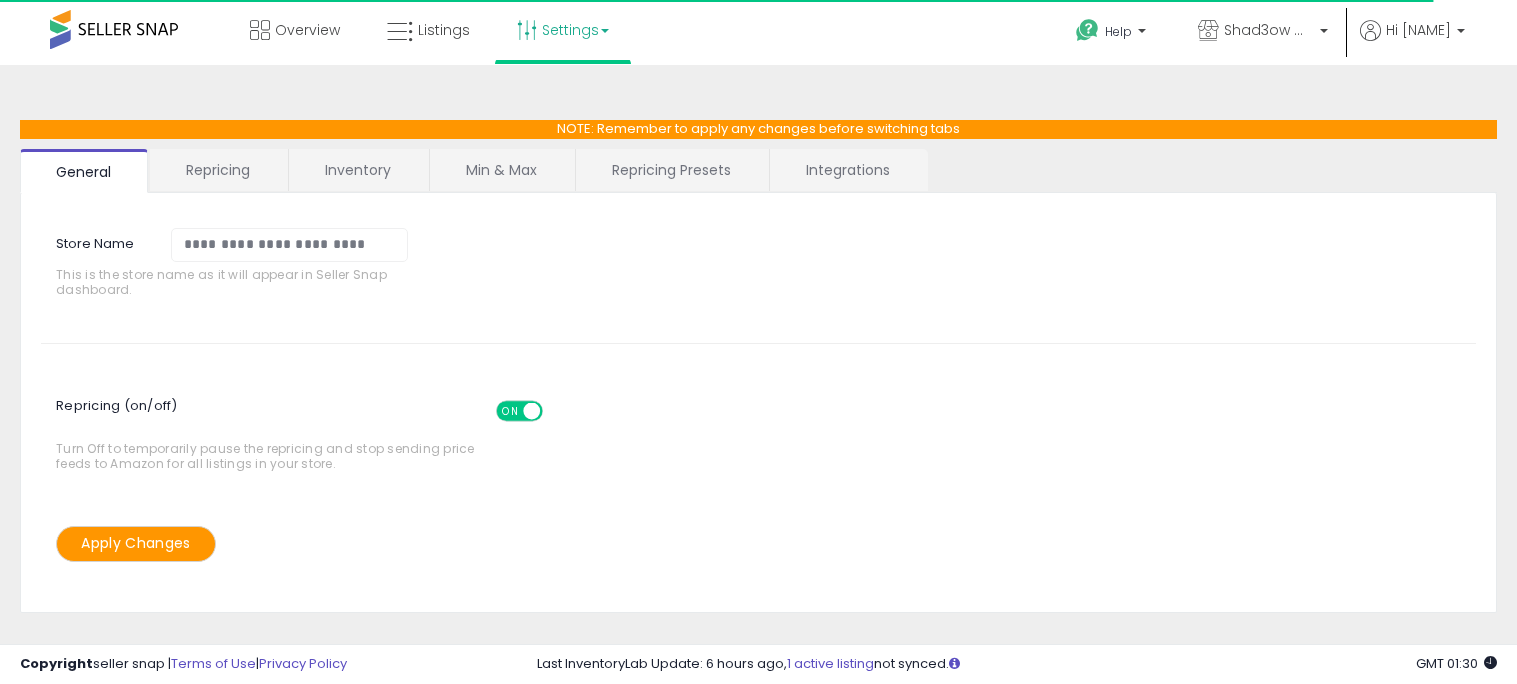click on "Repricing Presets" at bounding box center [671, 170] 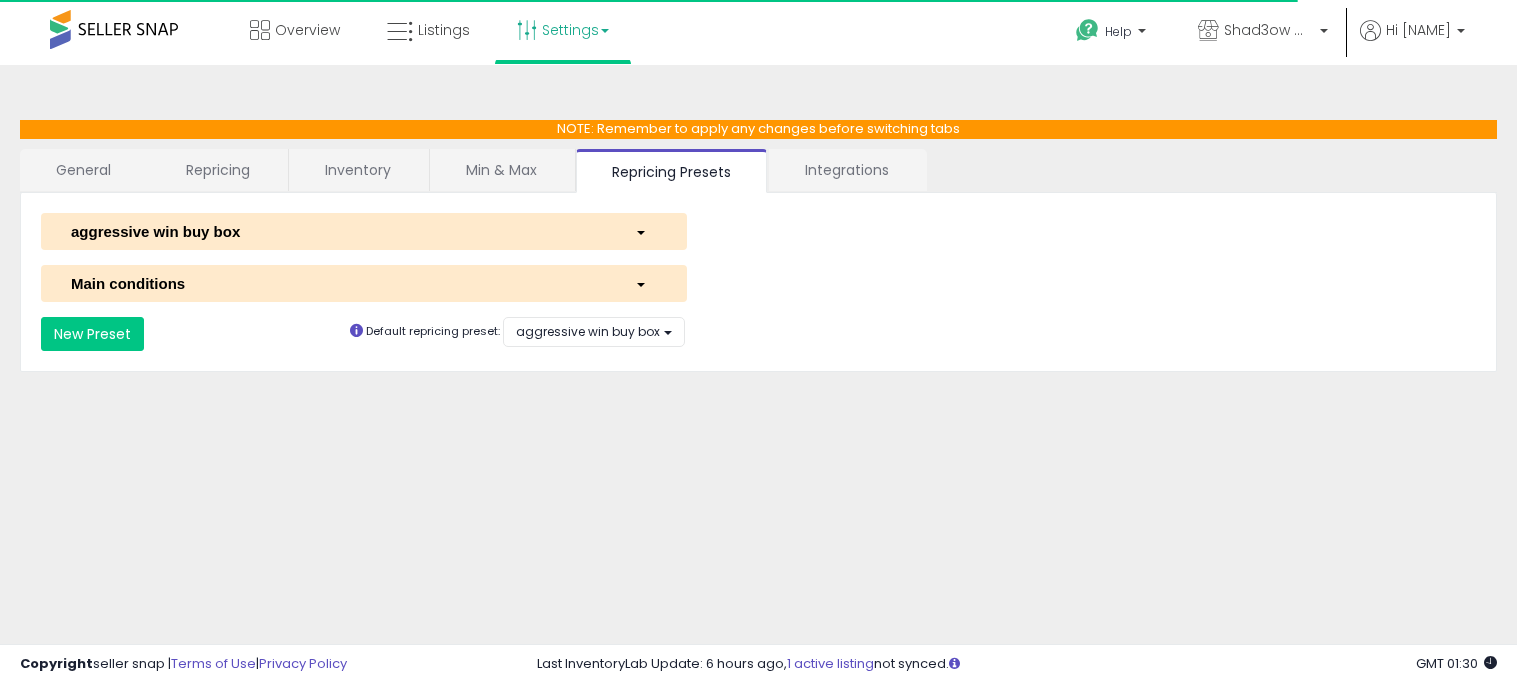 click at bounding box center (645, 231) 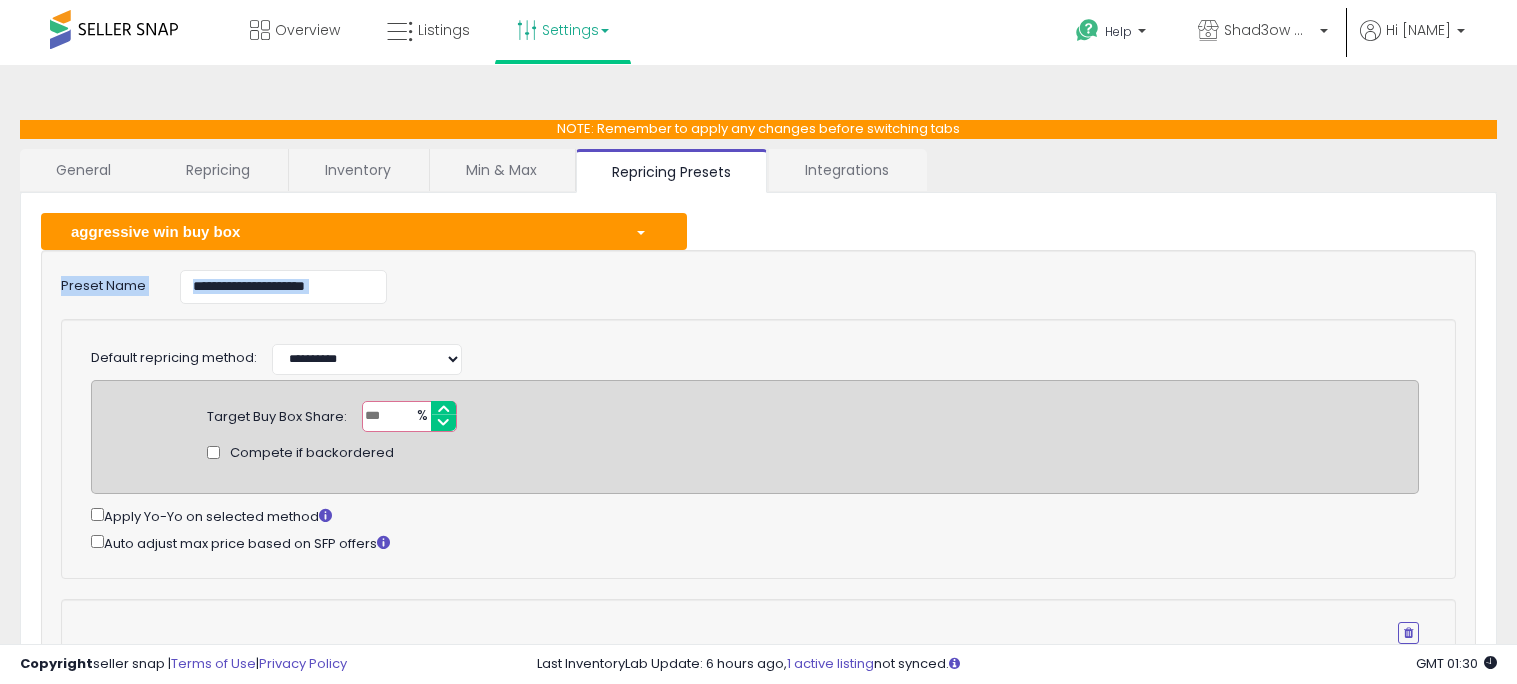 drag, startPoint x: 1515, startPoint y: 246, endPoint x: 1515, endPoint y: 321, distance: 75 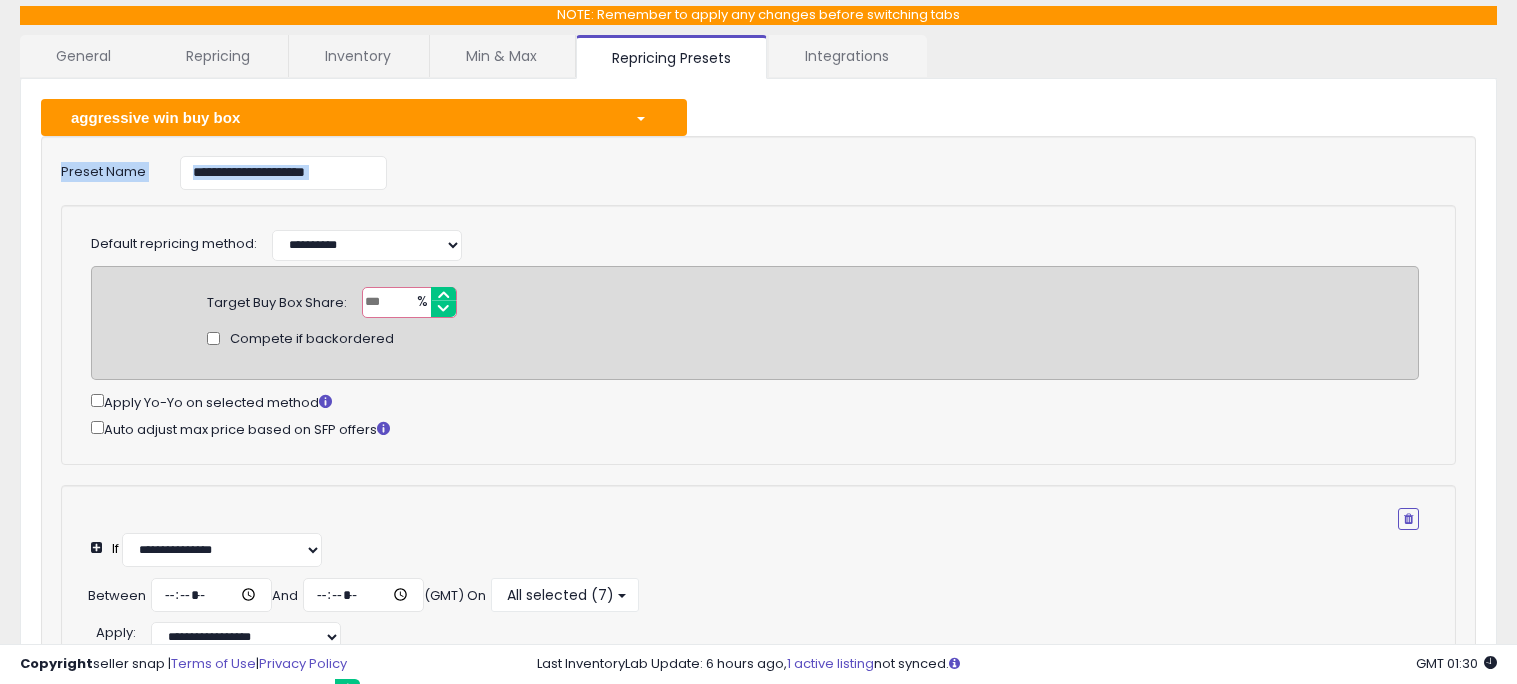 scroll, scrollTop: 116, scrollLeft: 0, axis: vertical 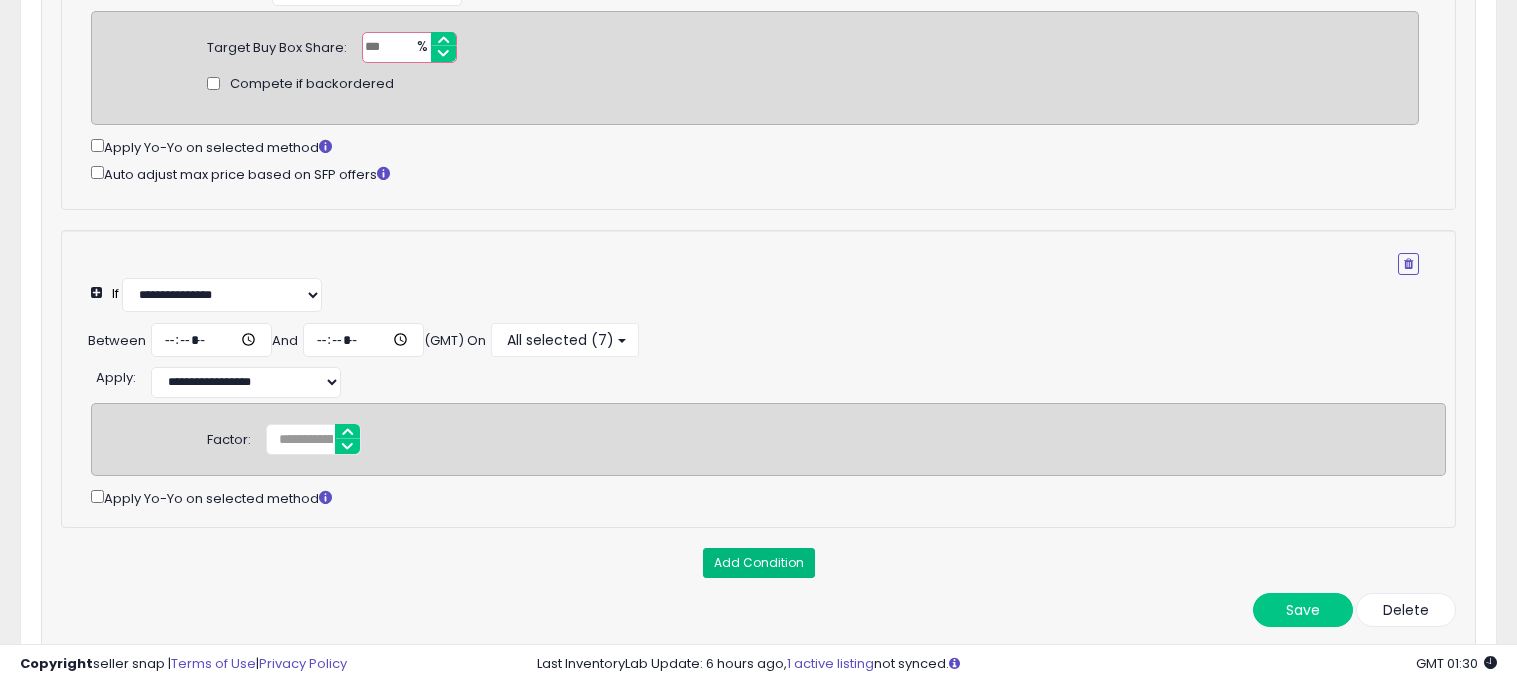 click on "Add Condition" at bounding box center [759, 563] 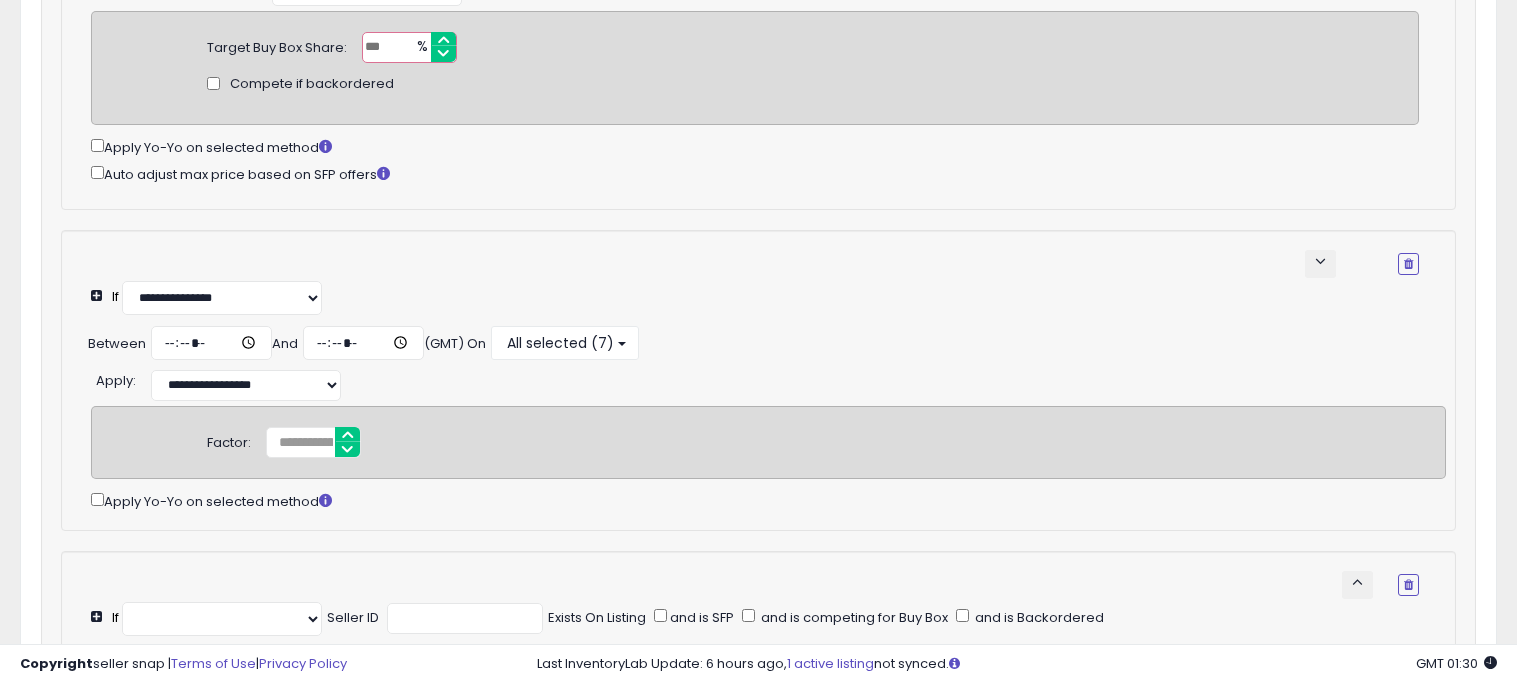 select on "**********" 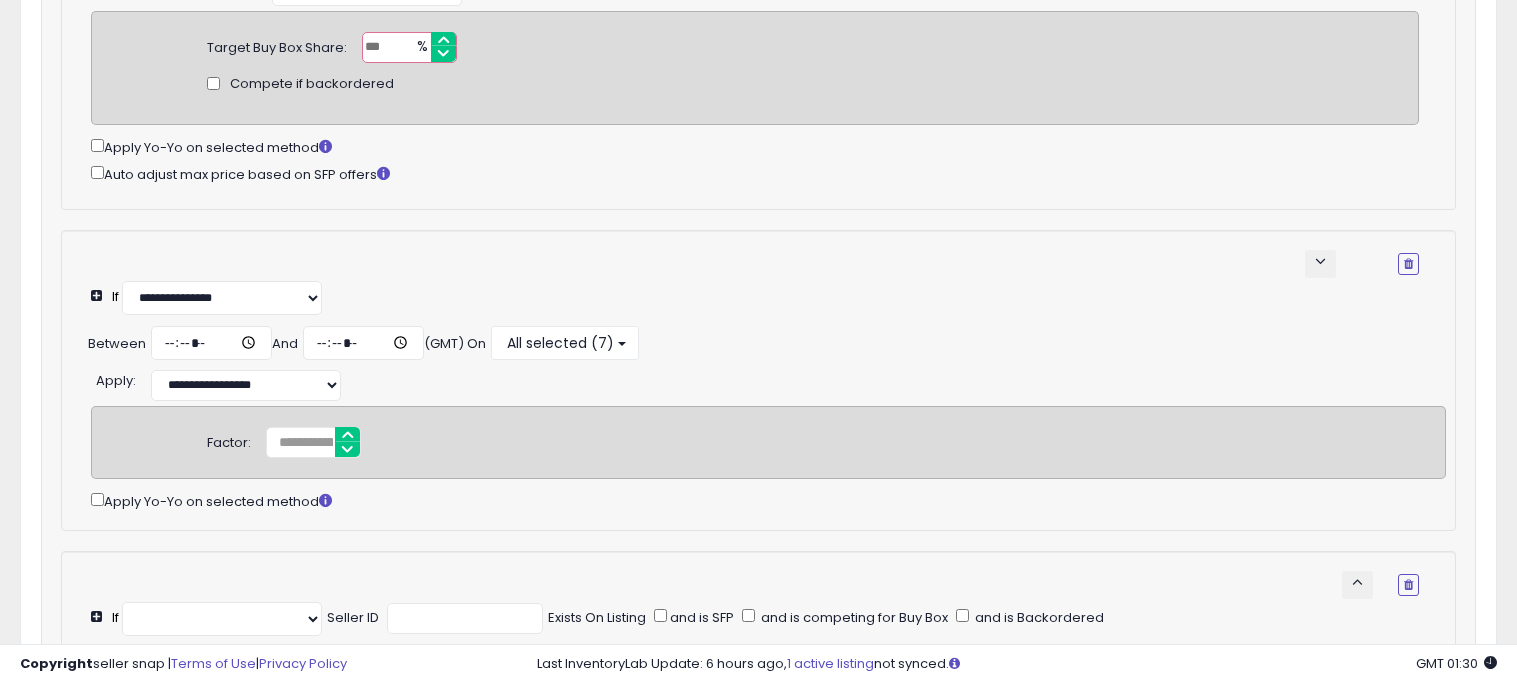 select on "*********" 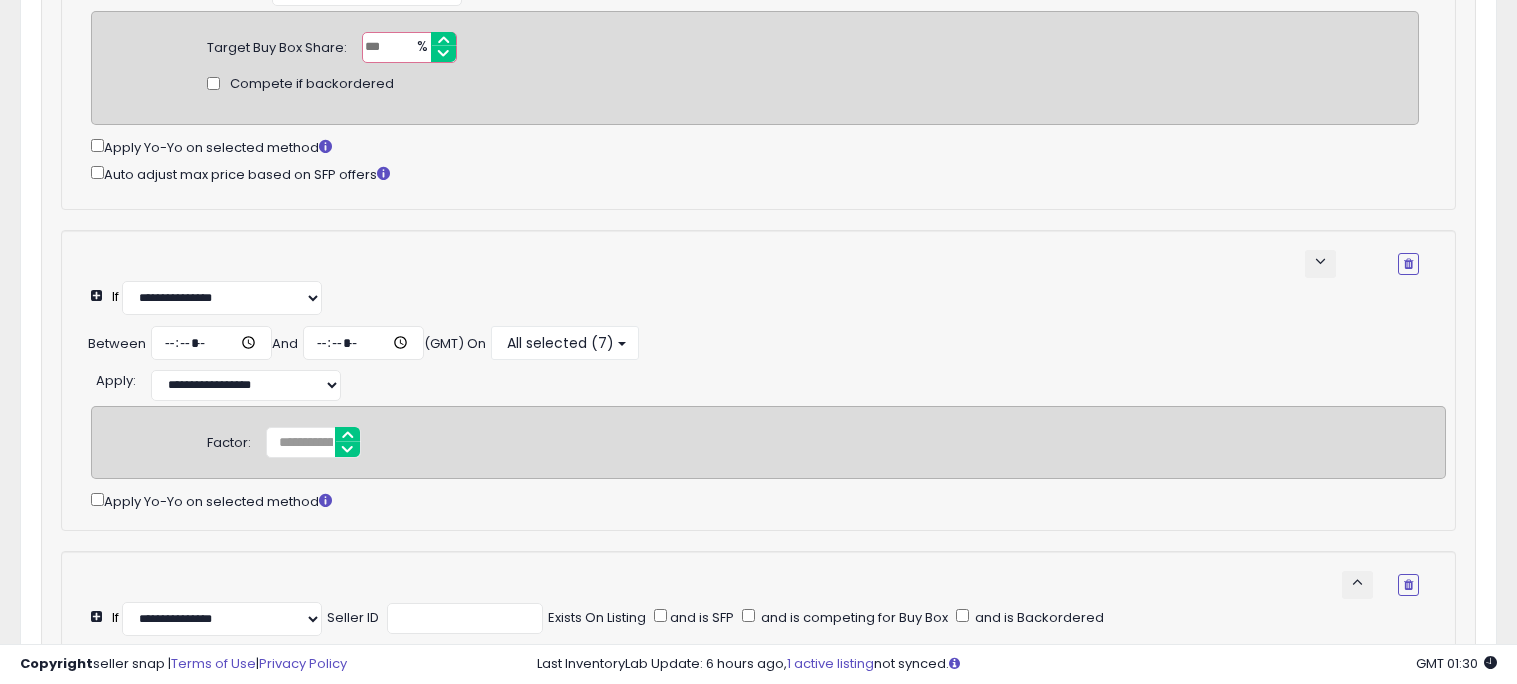 click on "Unable to login
Retrieving listings data..
has not yet accepted the Terms of Use. Once the Terms of Use have been
accepted, you will be able to login.
Logout
Overview
Listings
Help" at bounding box center [758, -27] 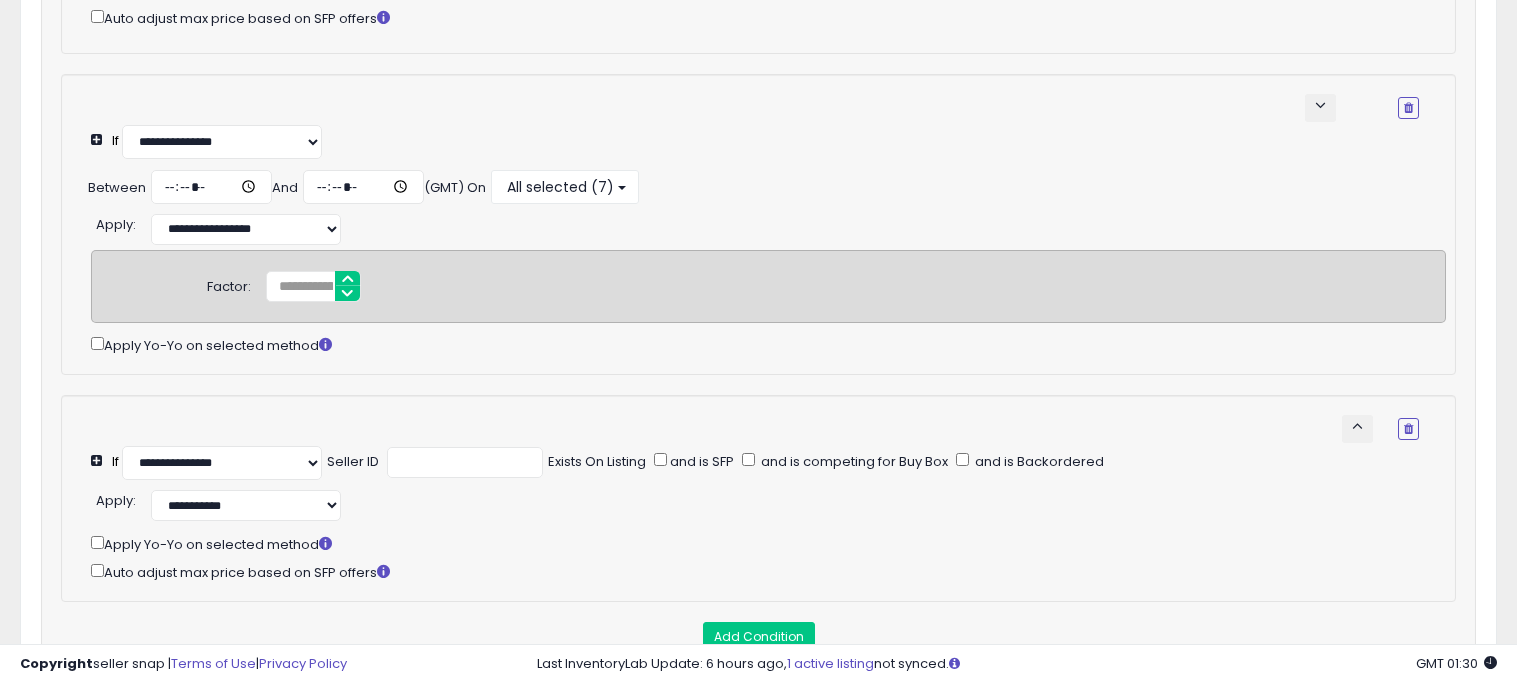 scroll, scrollTop: 527, scrollLeft: 0, axis: vertical 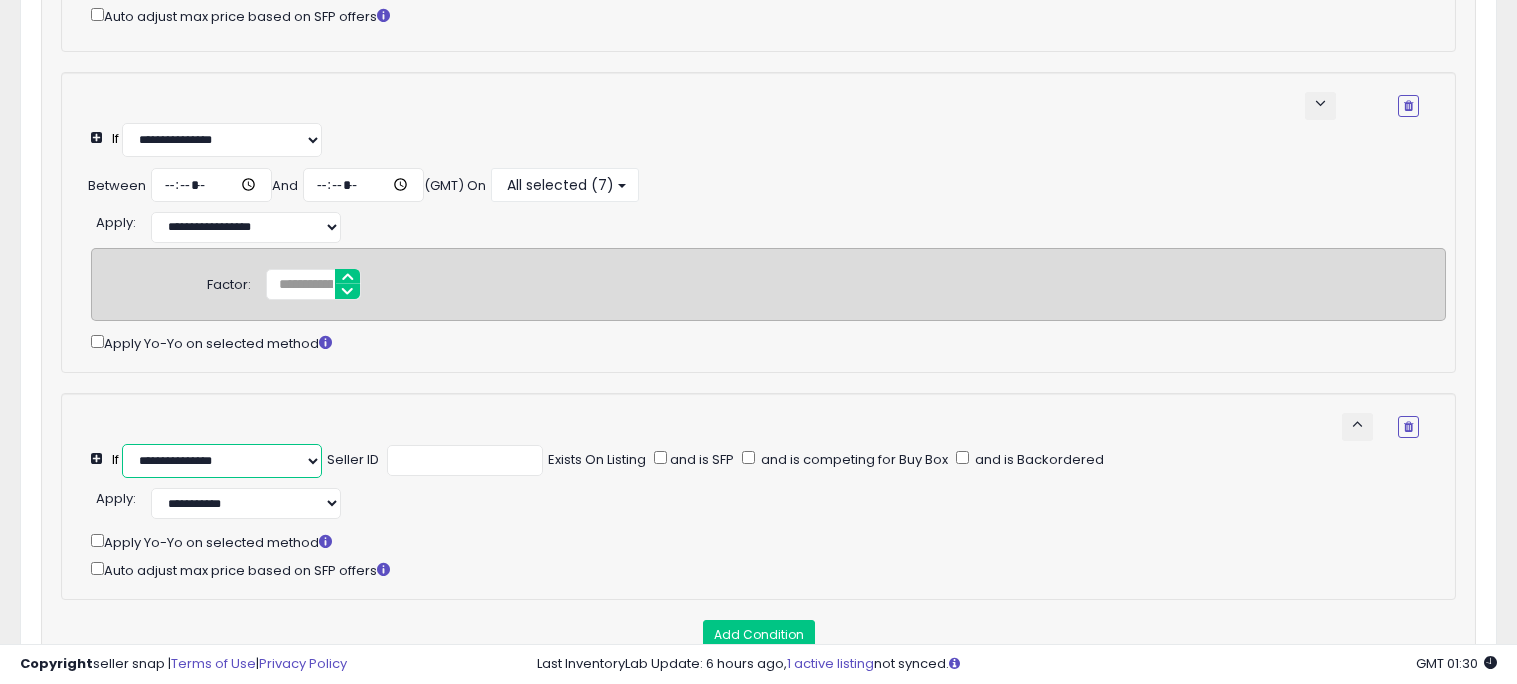 click on "**********" at bounding box center (222, 461) 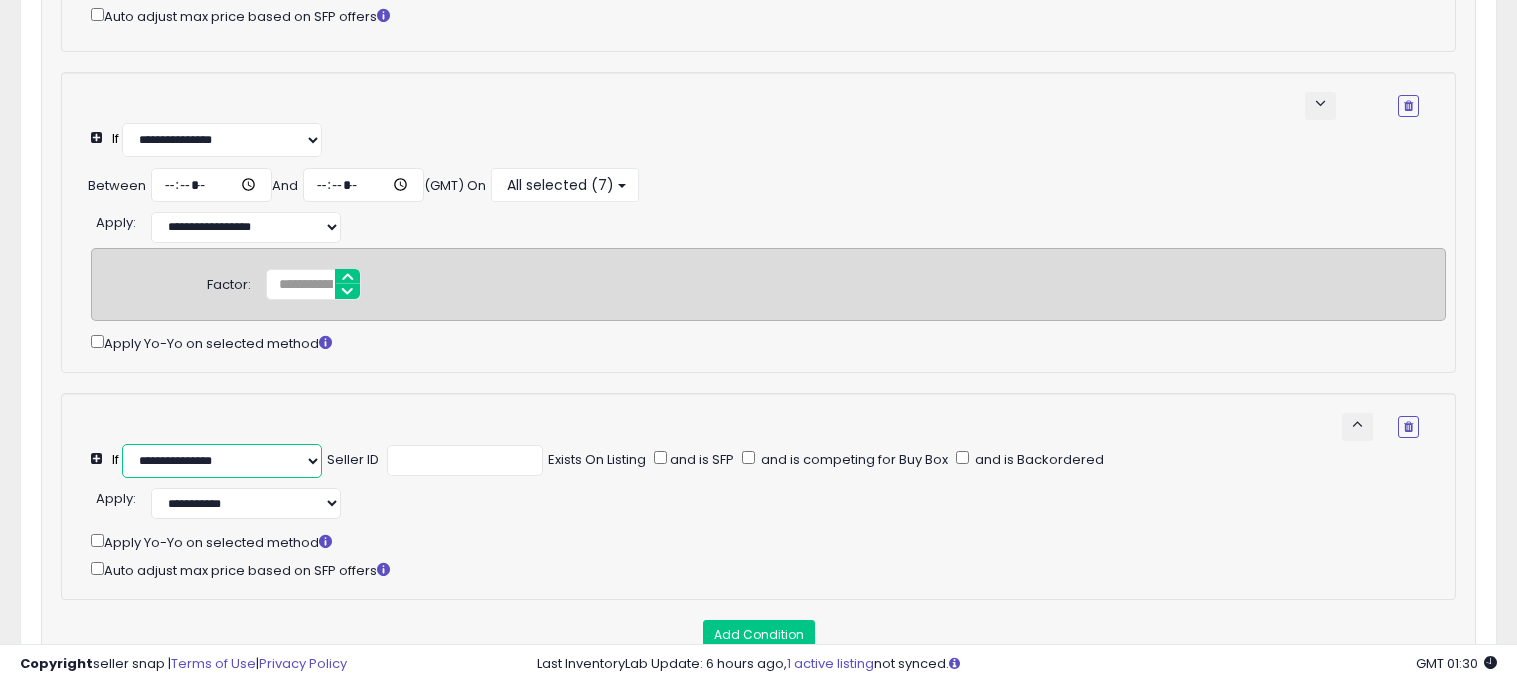 select on "**********" 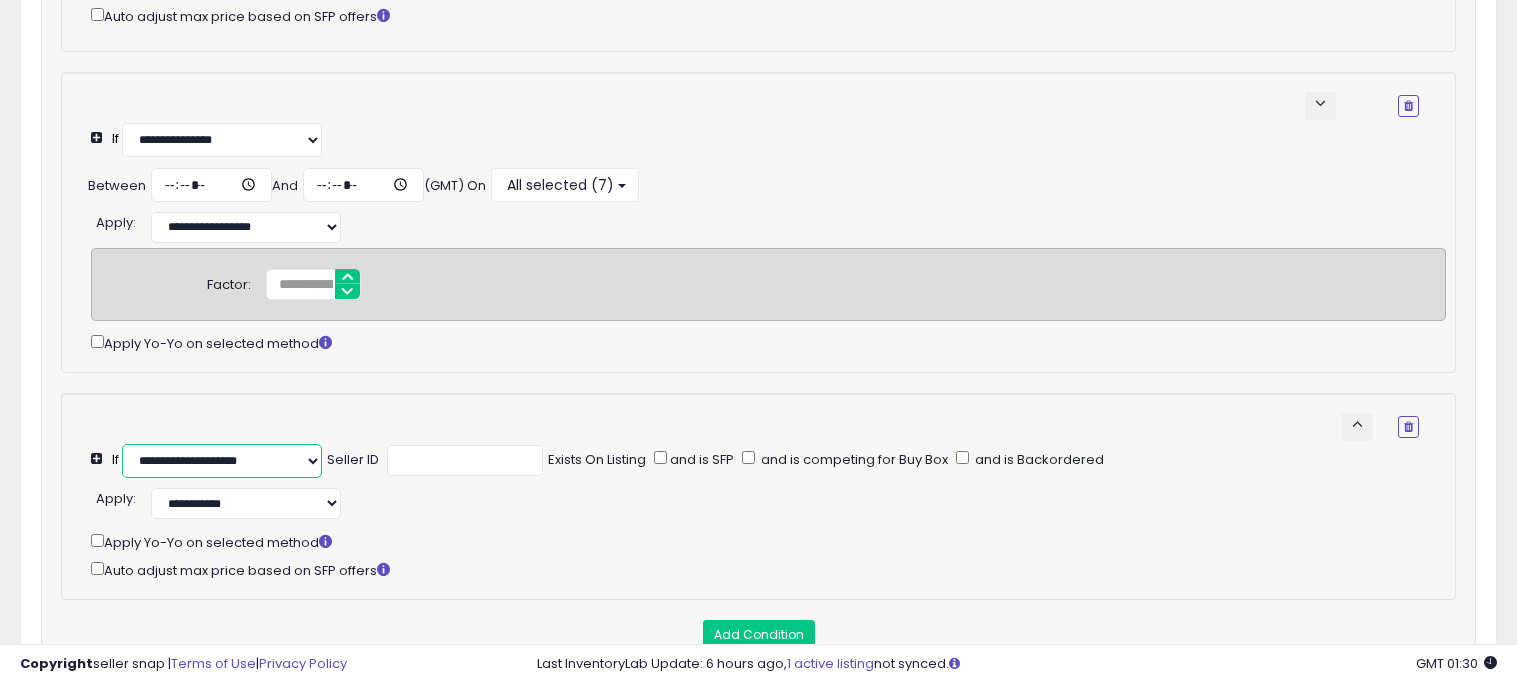 click on "**********" at bounding box center (222, 461) 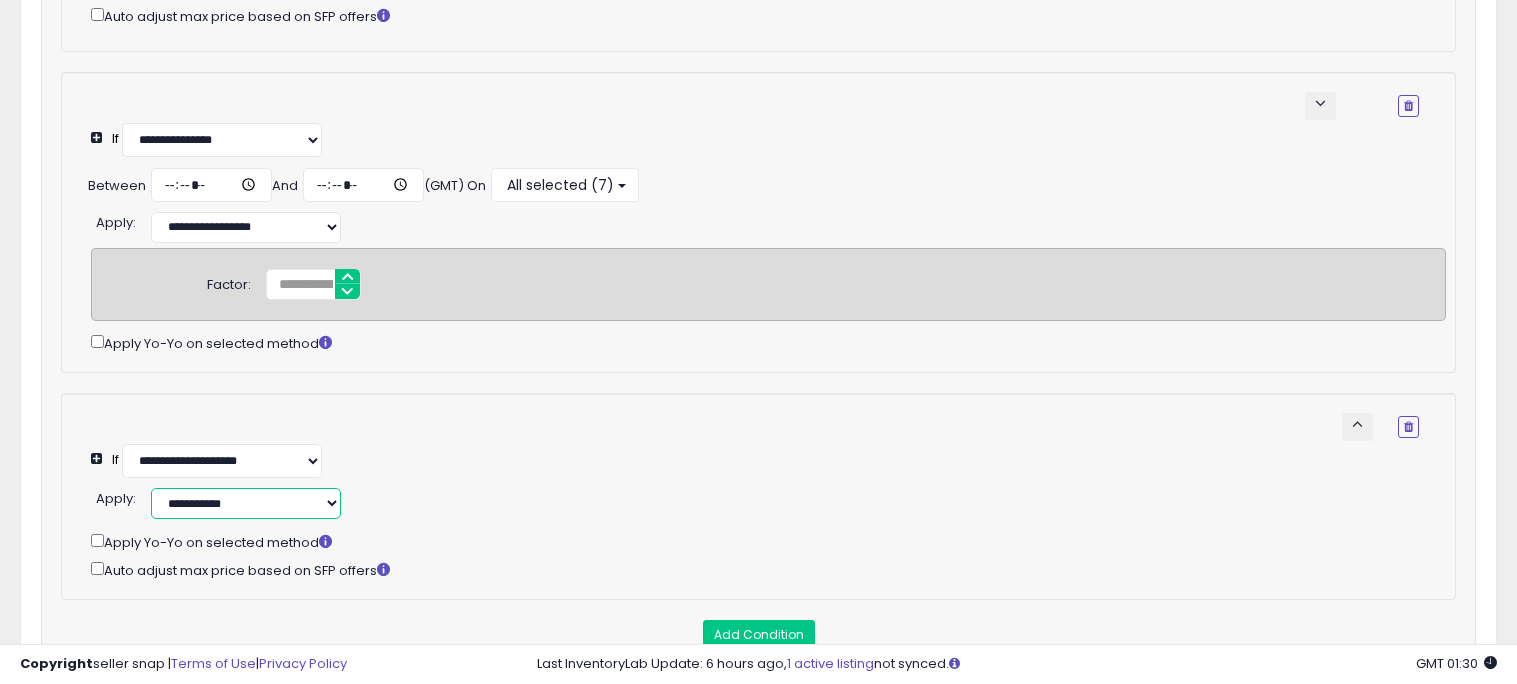 click on "**********" at bounding box center (246, 503) 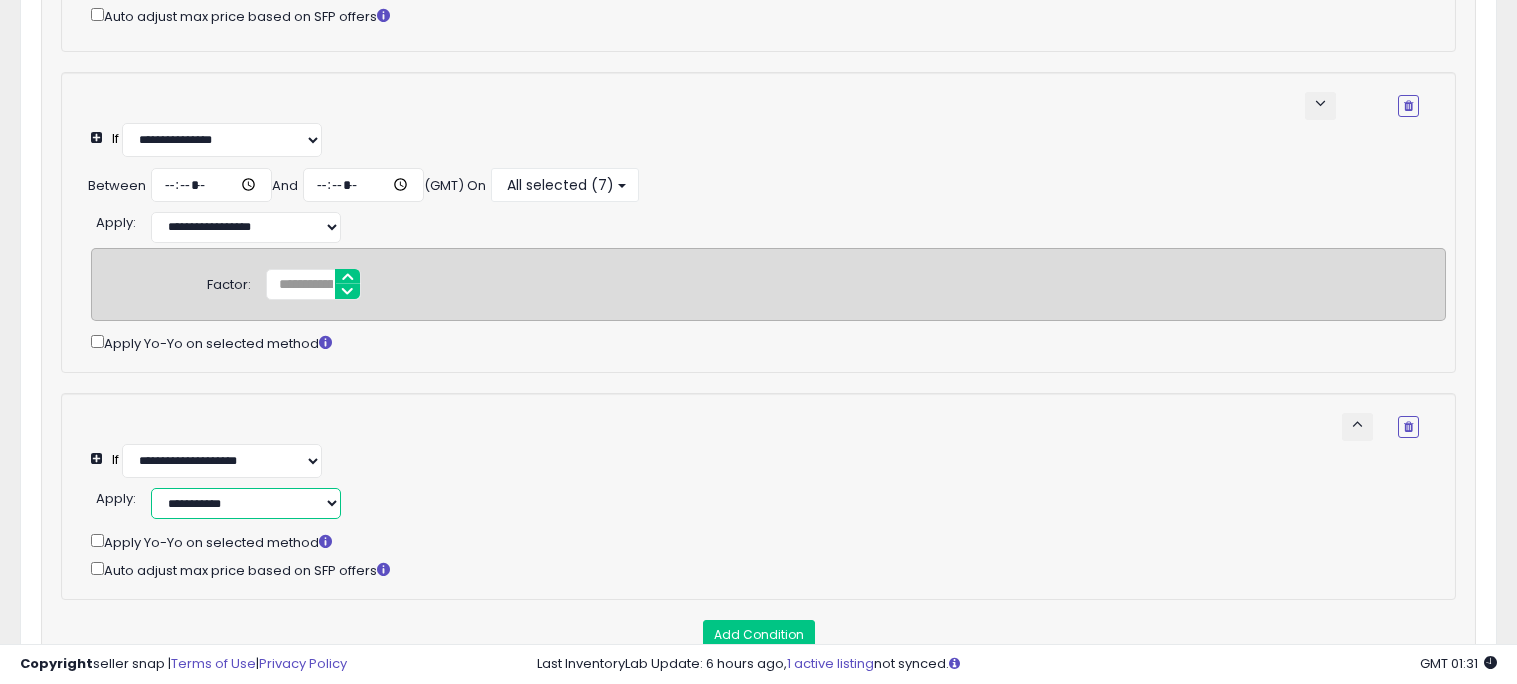 select on "******" 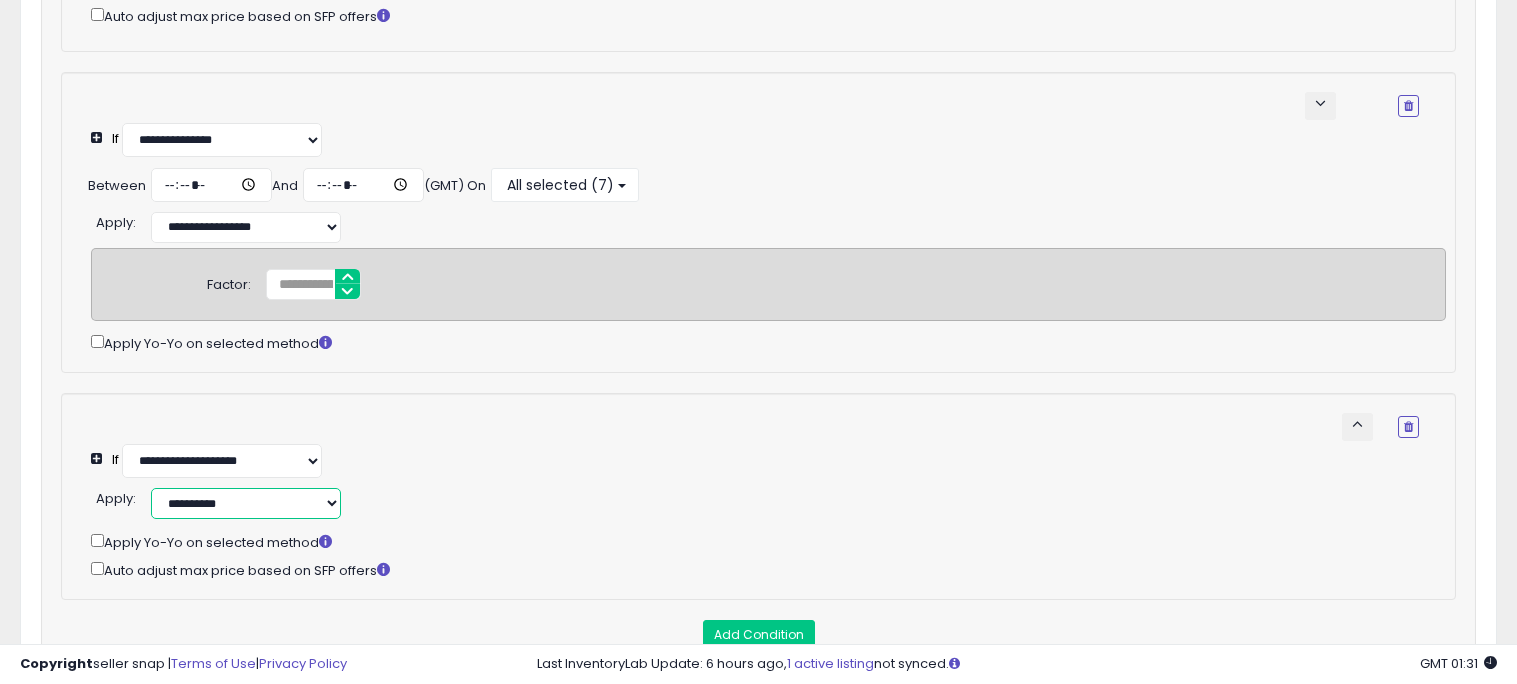 click on "**********" at bounding box center [246, 503] 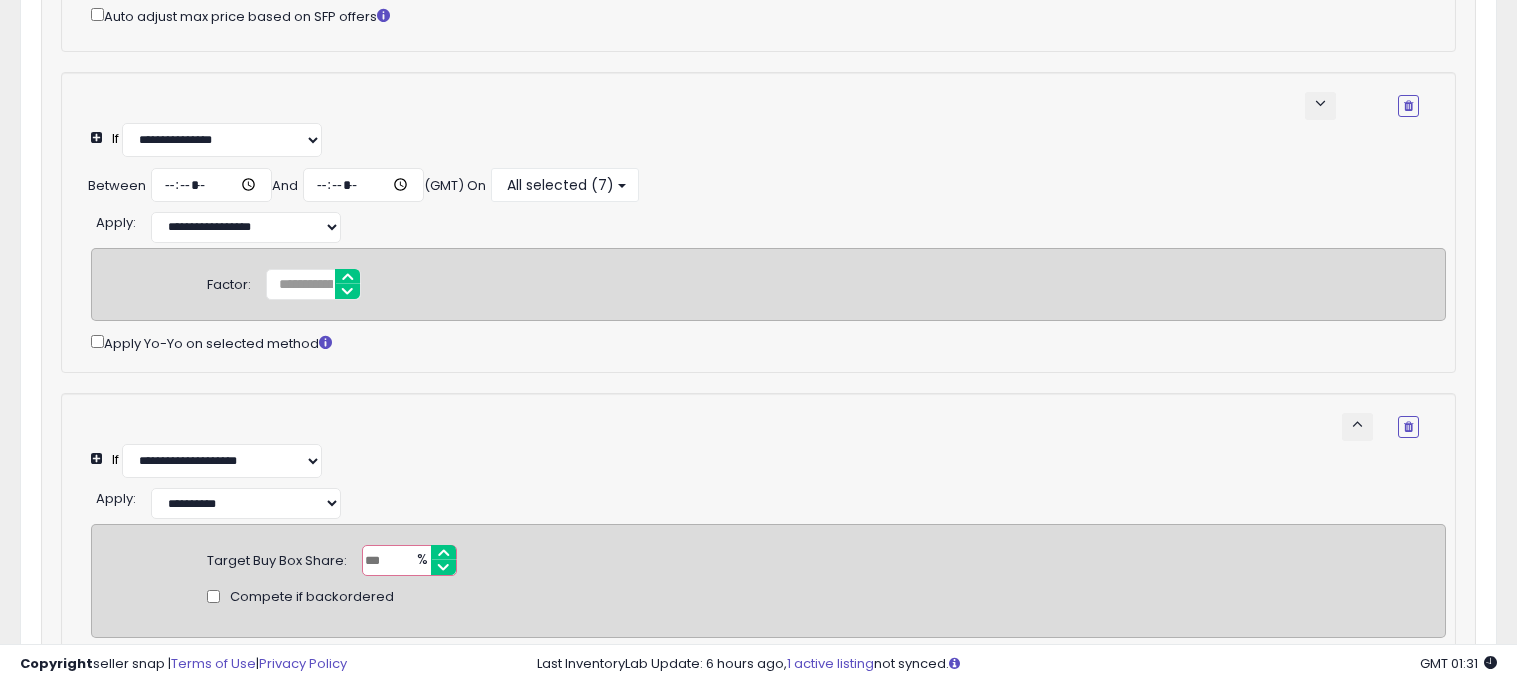 click at bounding box center [409, 560] 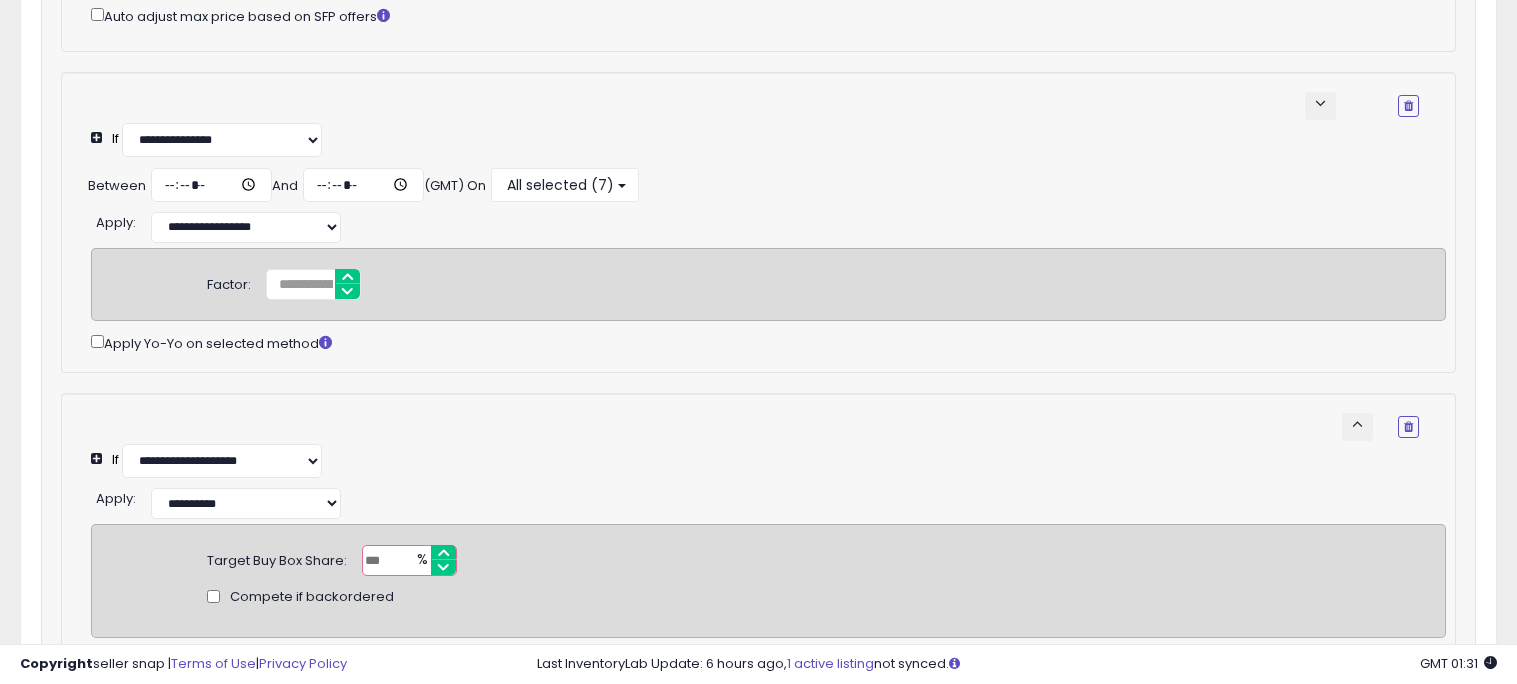 click on "**********" at bounding box center (755, 445) 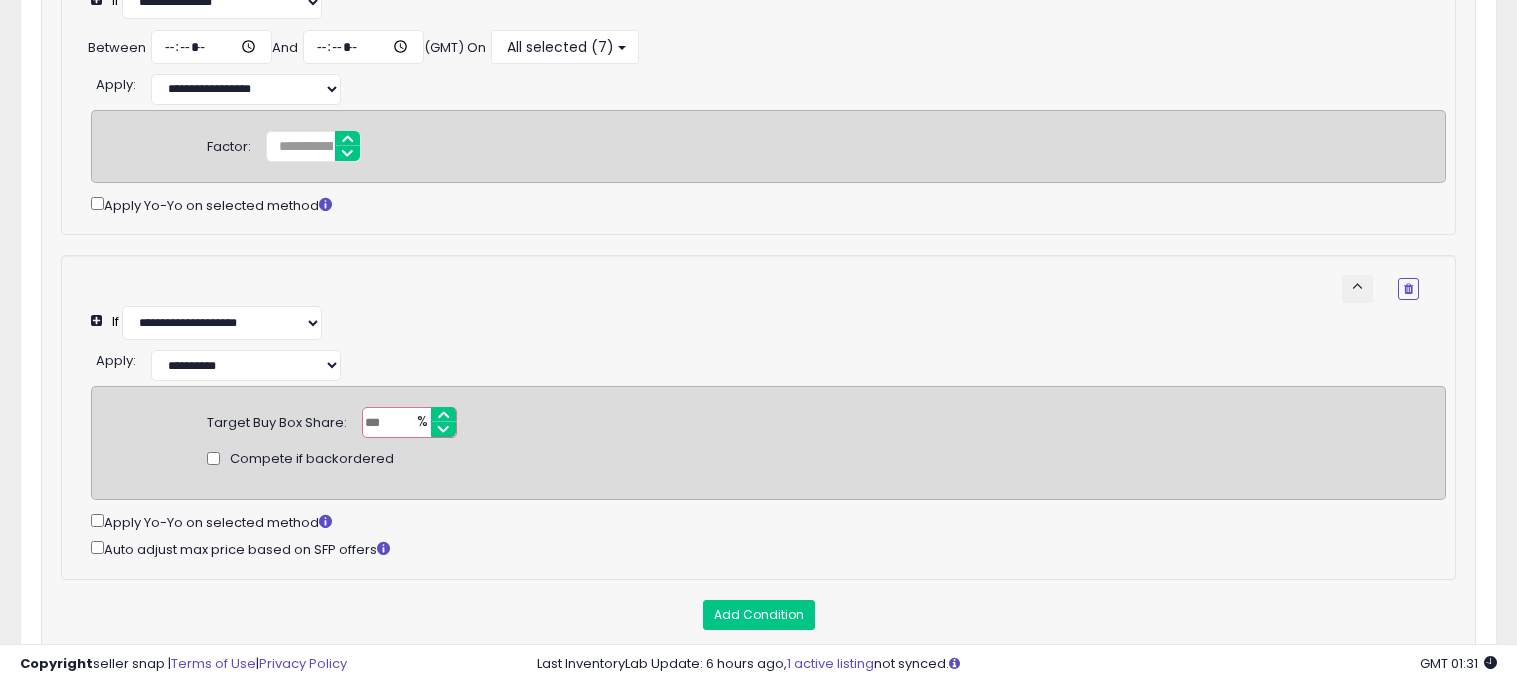 scroll, scrollTop: 670, scrollLeft: 0, axis: vertical 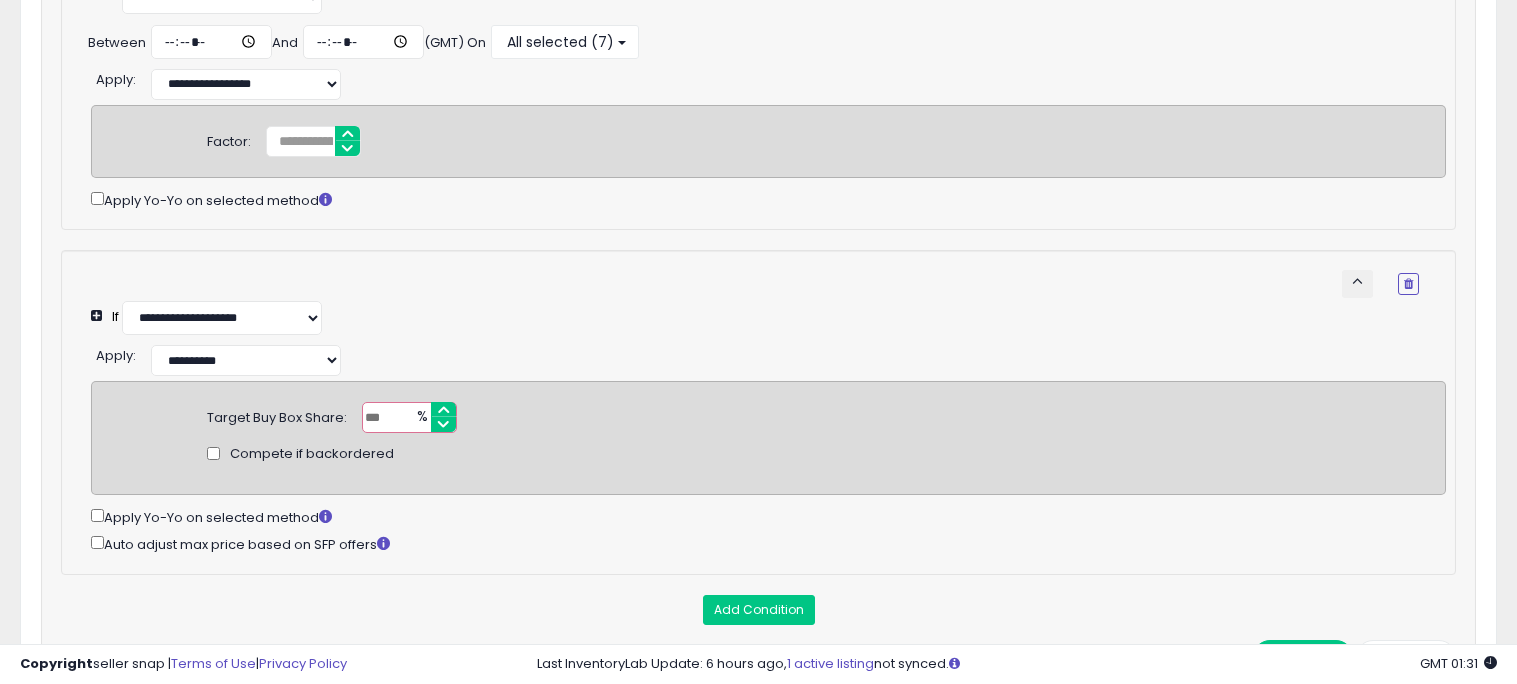 click on "**" at bounding box center (409, 417) 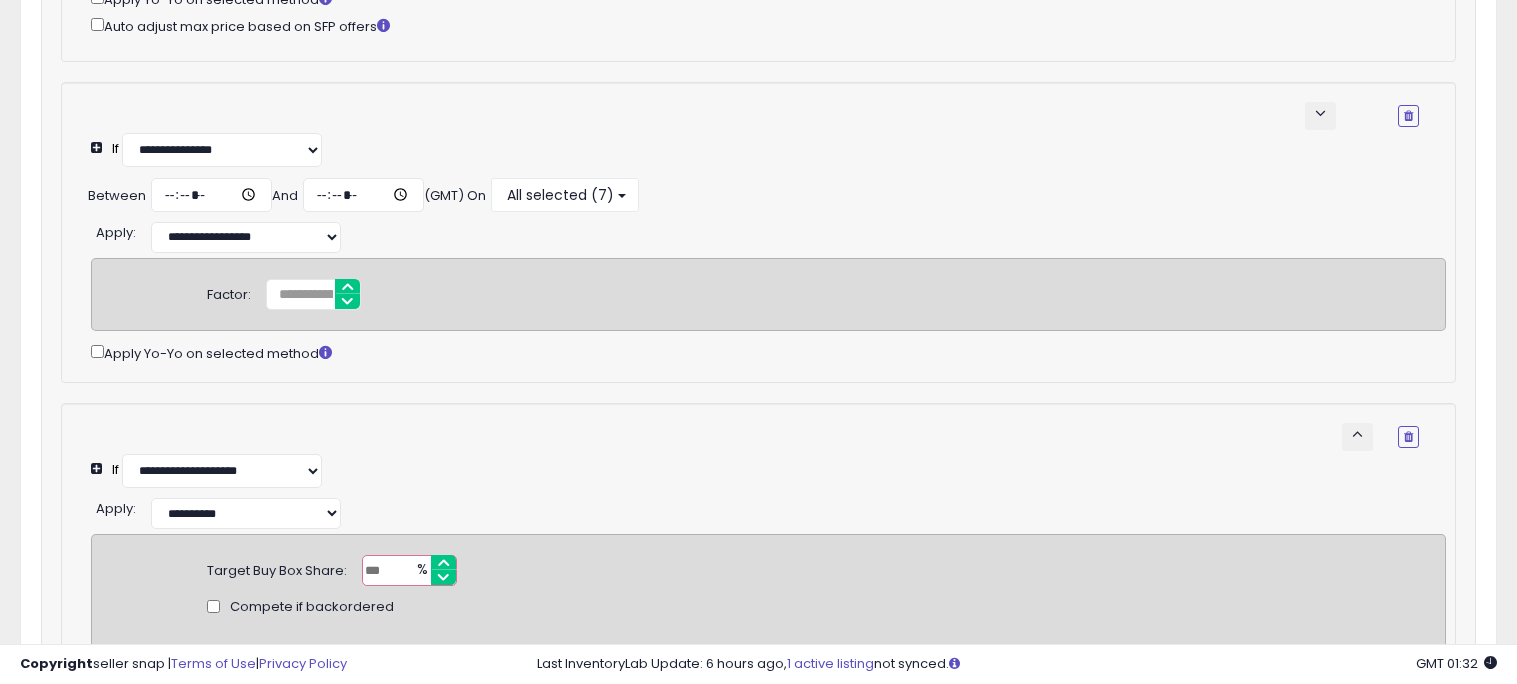 scroll, scrollTop: 556, scrollLeft: 0, axis: vertical 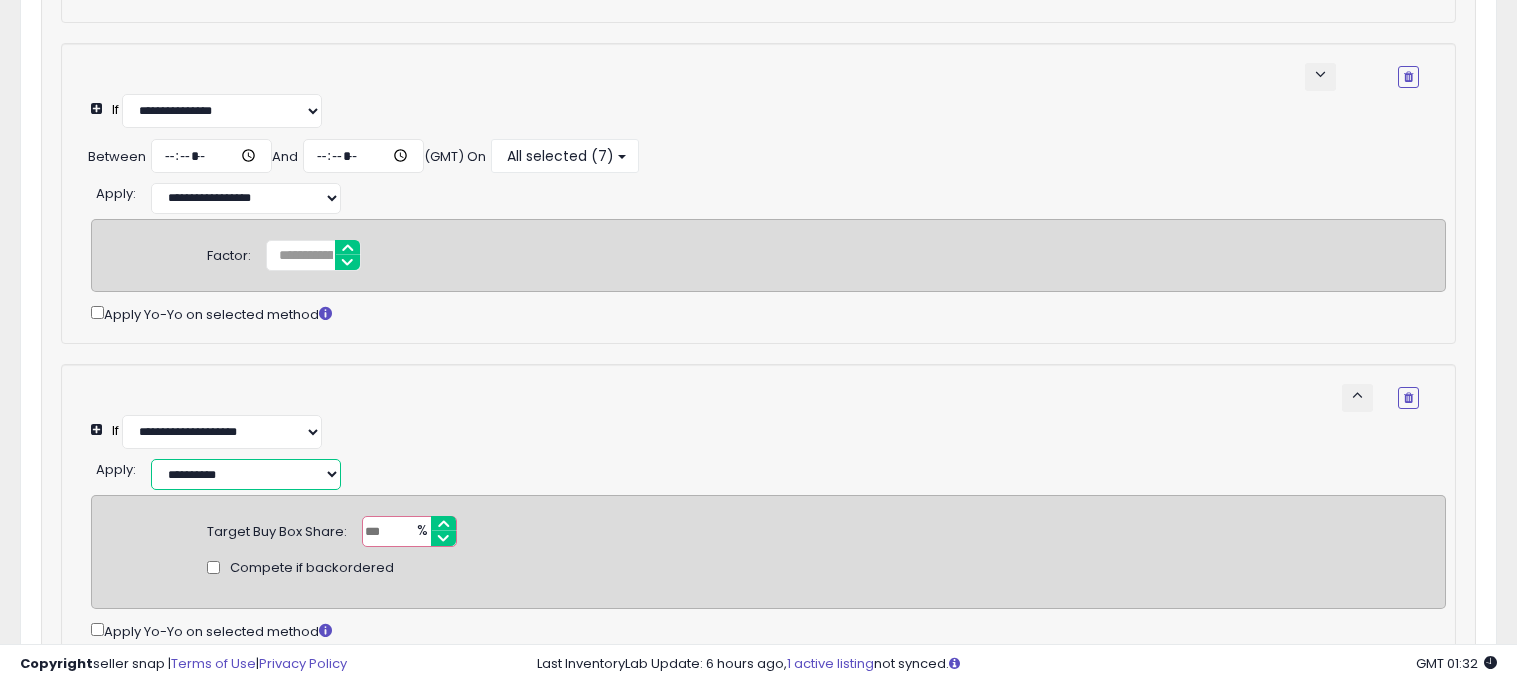click on "**********" at bounding box center [246, 474] 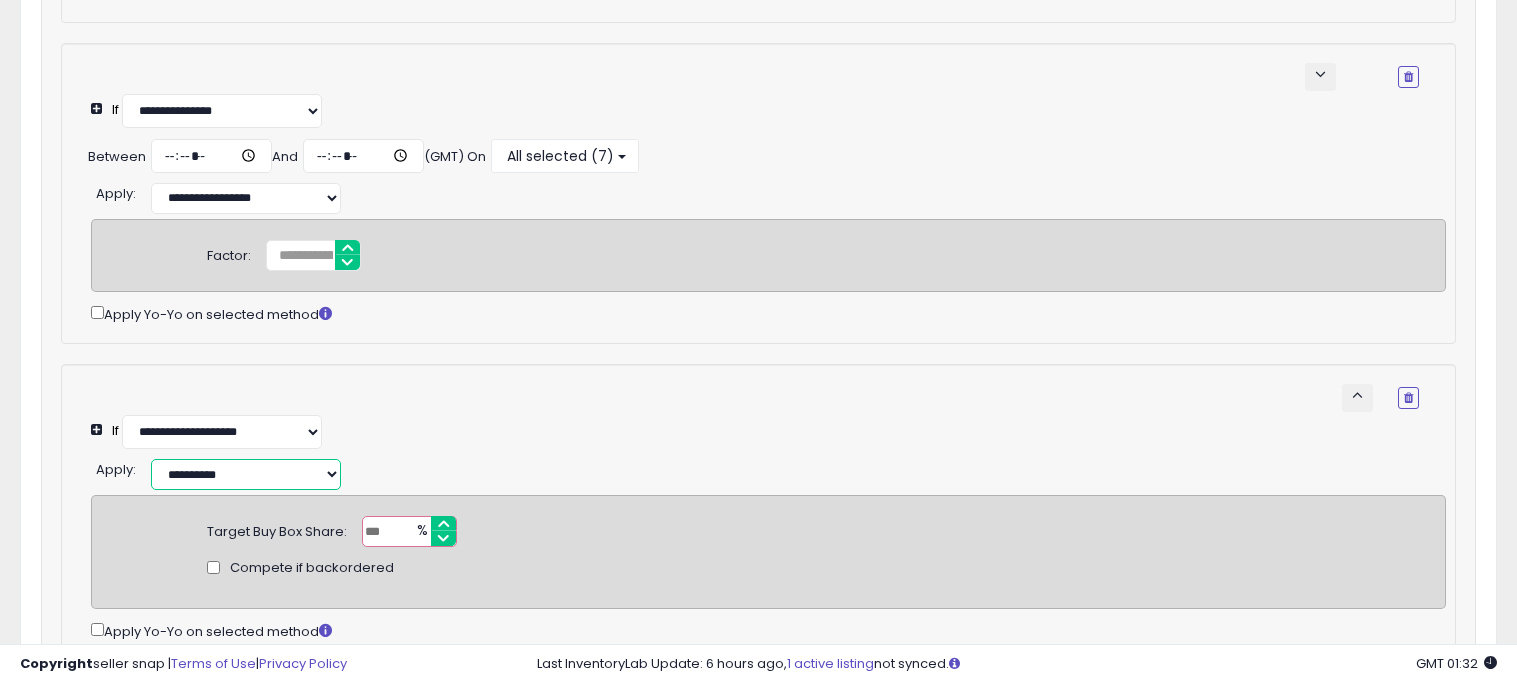 select on "**********" 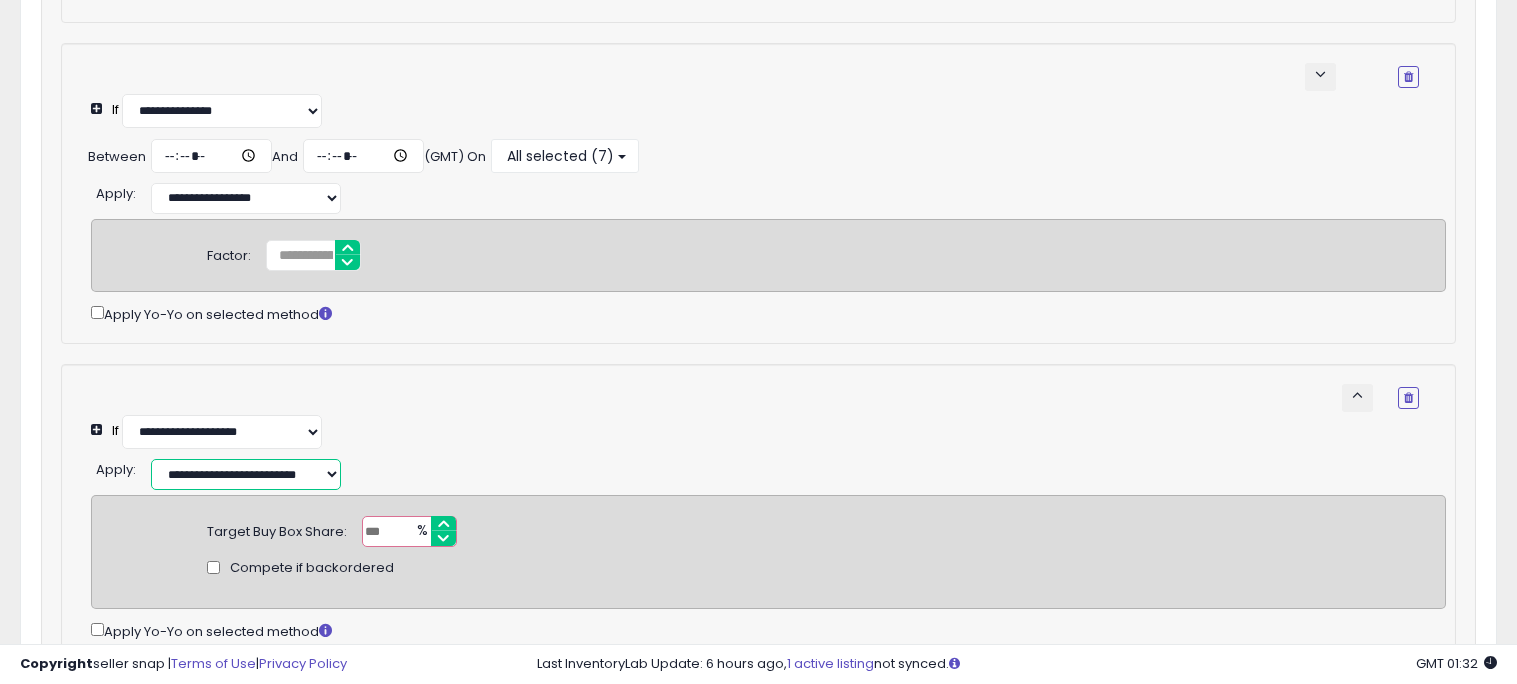 click on "**********" at bounding box center [246, 474] 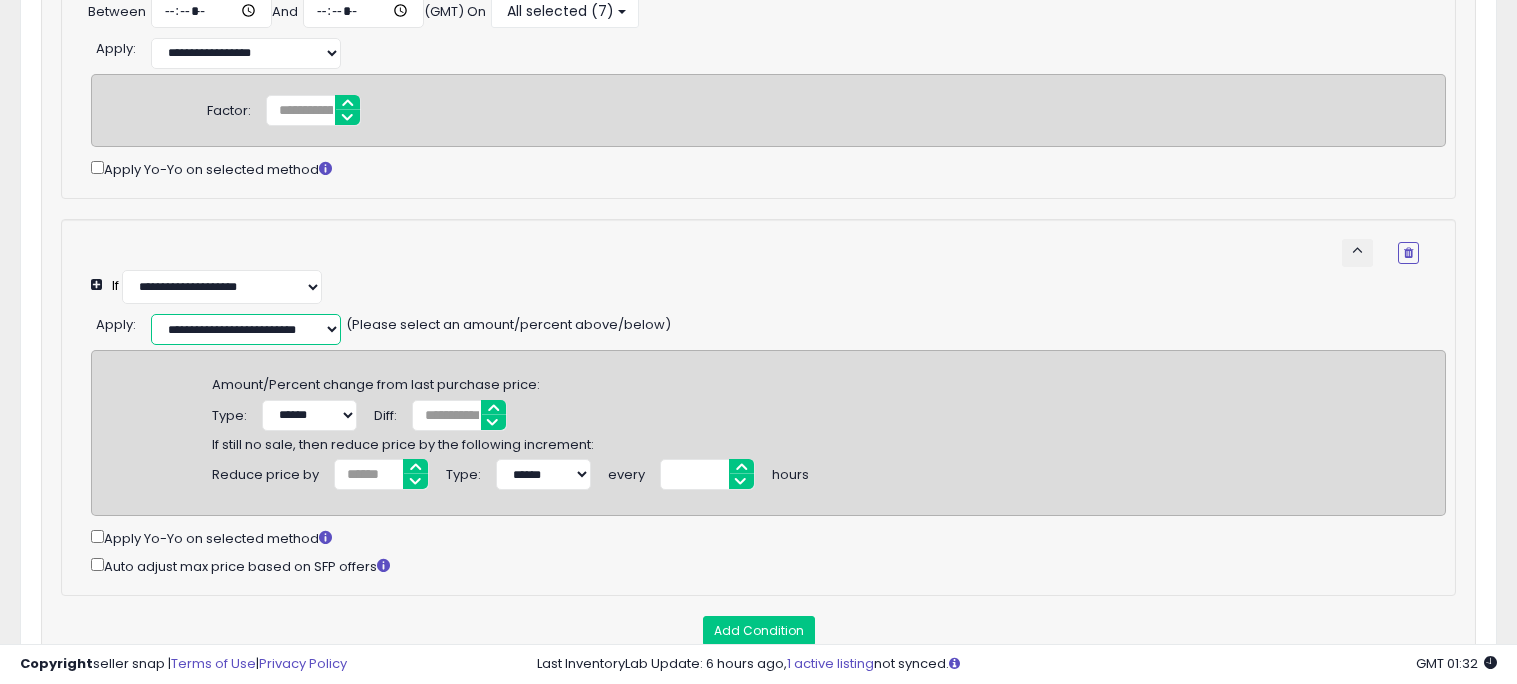 scroll, scrollTop: 704, scrollLeft: 0, axis: vertical 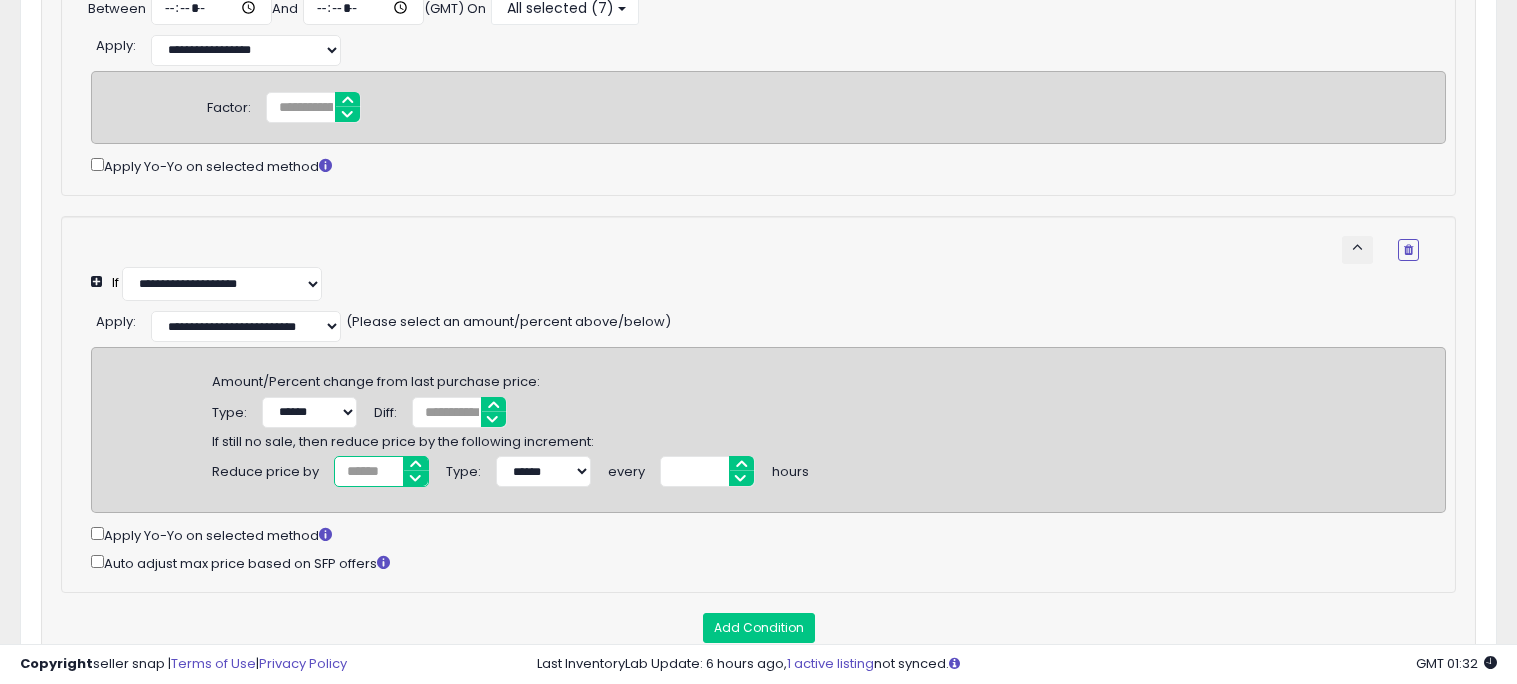 type on "*" 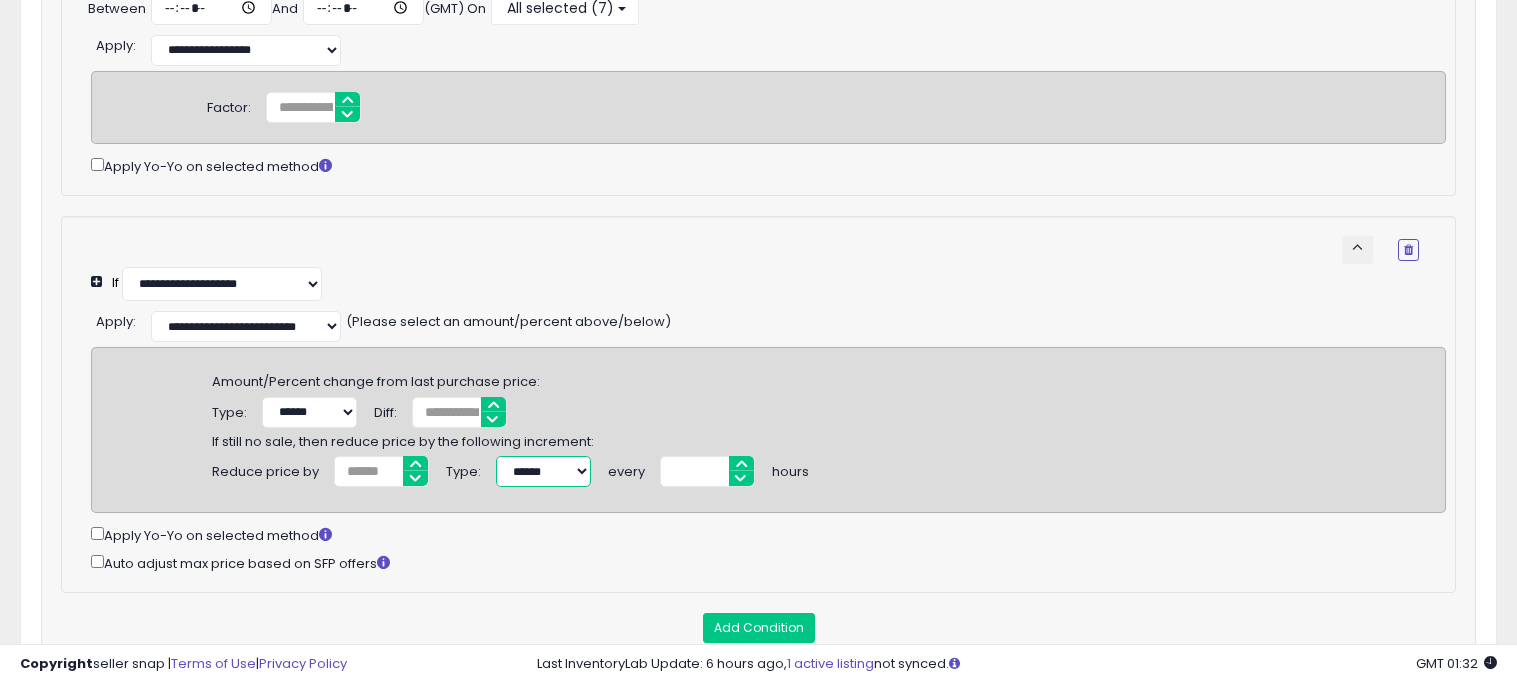 click on "******
*******" at bounding box center (543, 471) 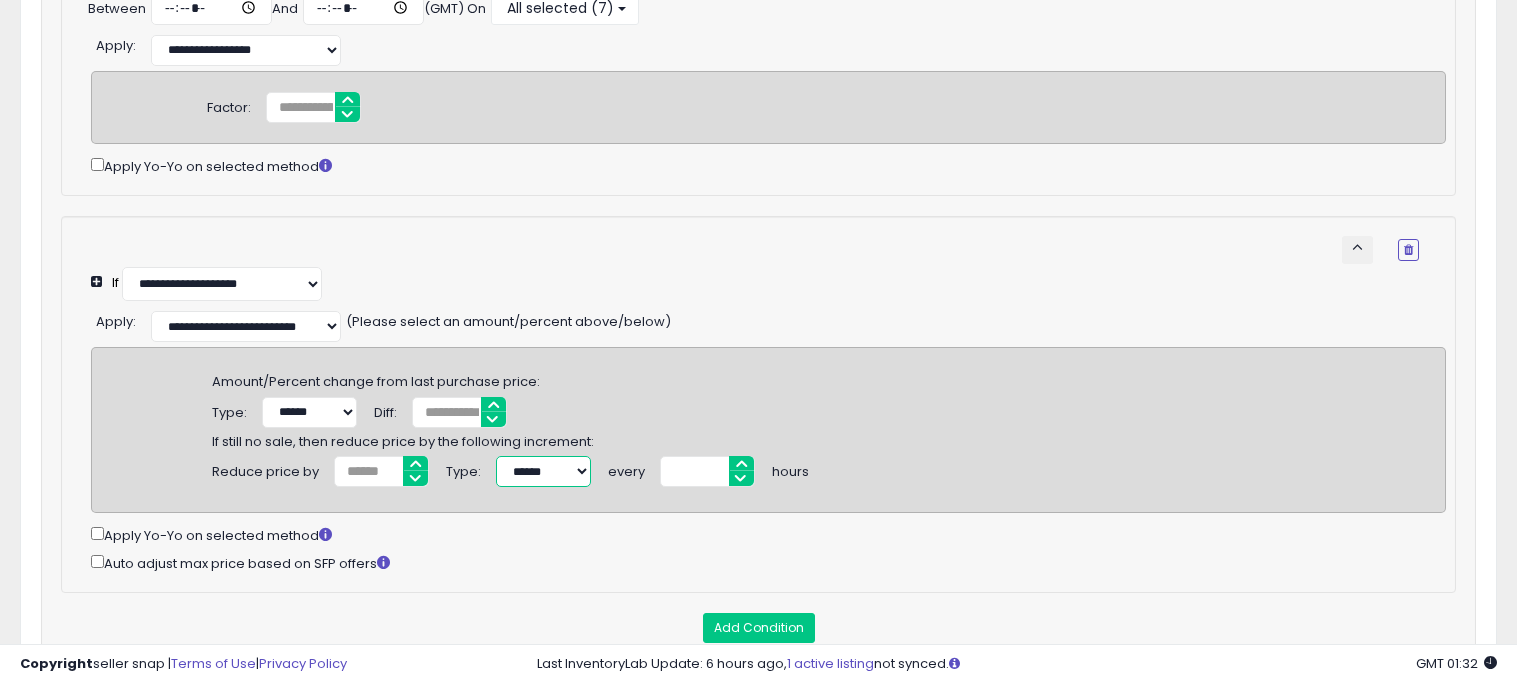 click on "******
*******" at bounding box center (543, 471) 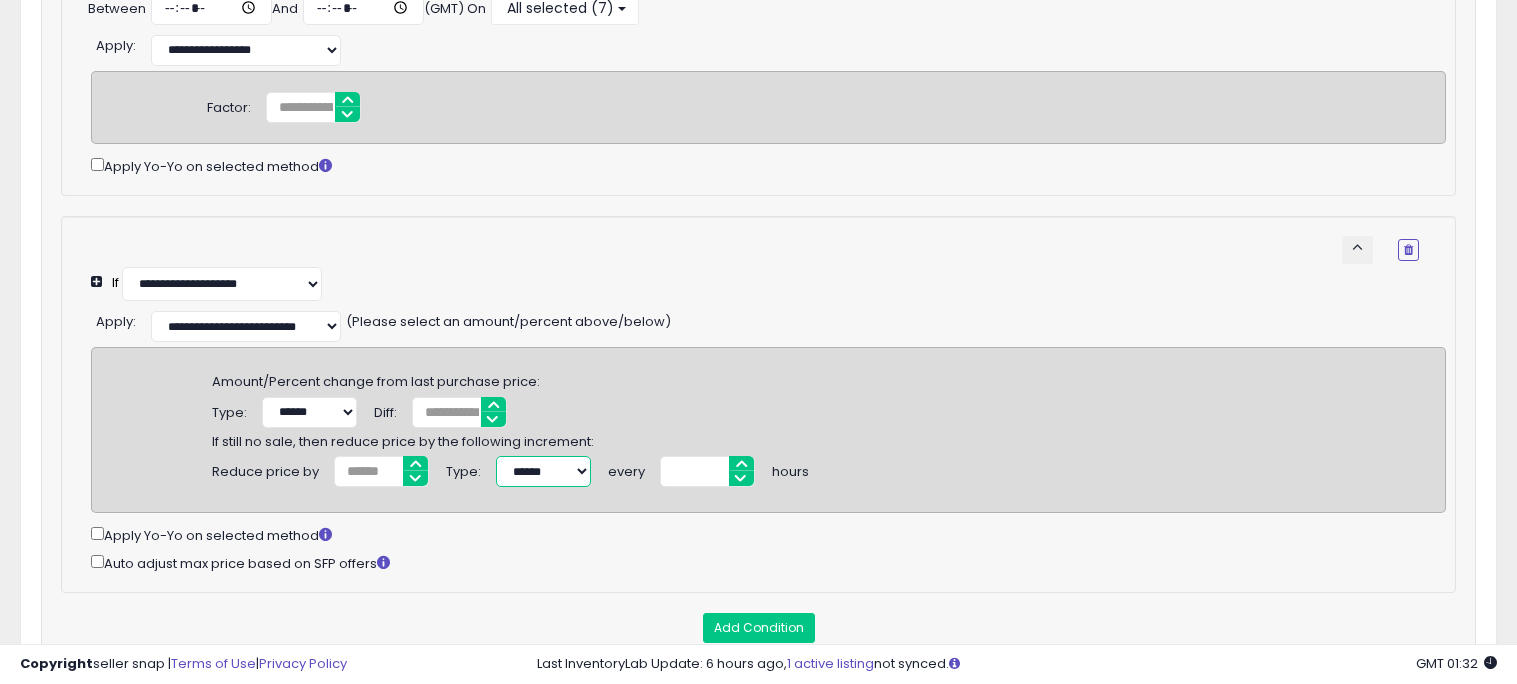select on "*******" 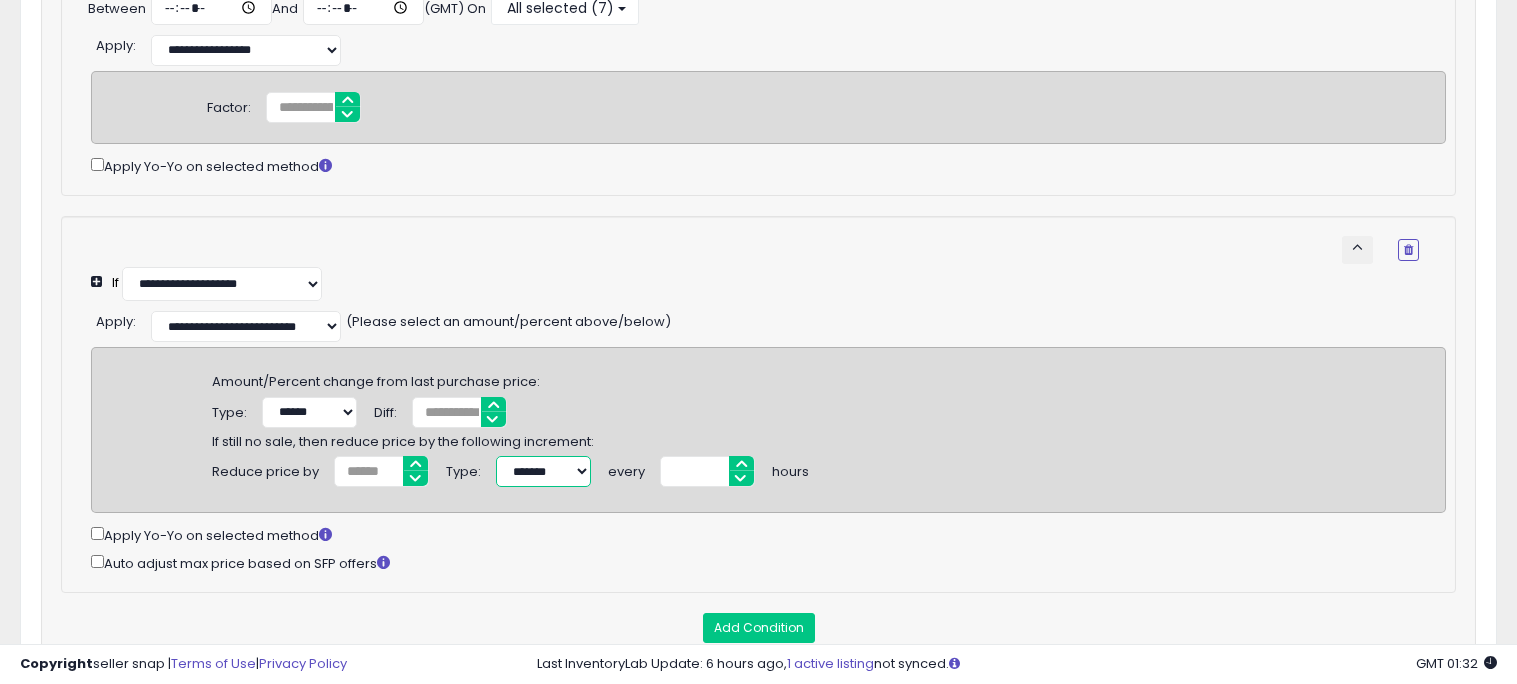 click on "******
*******" at bounding box center (543, 471) 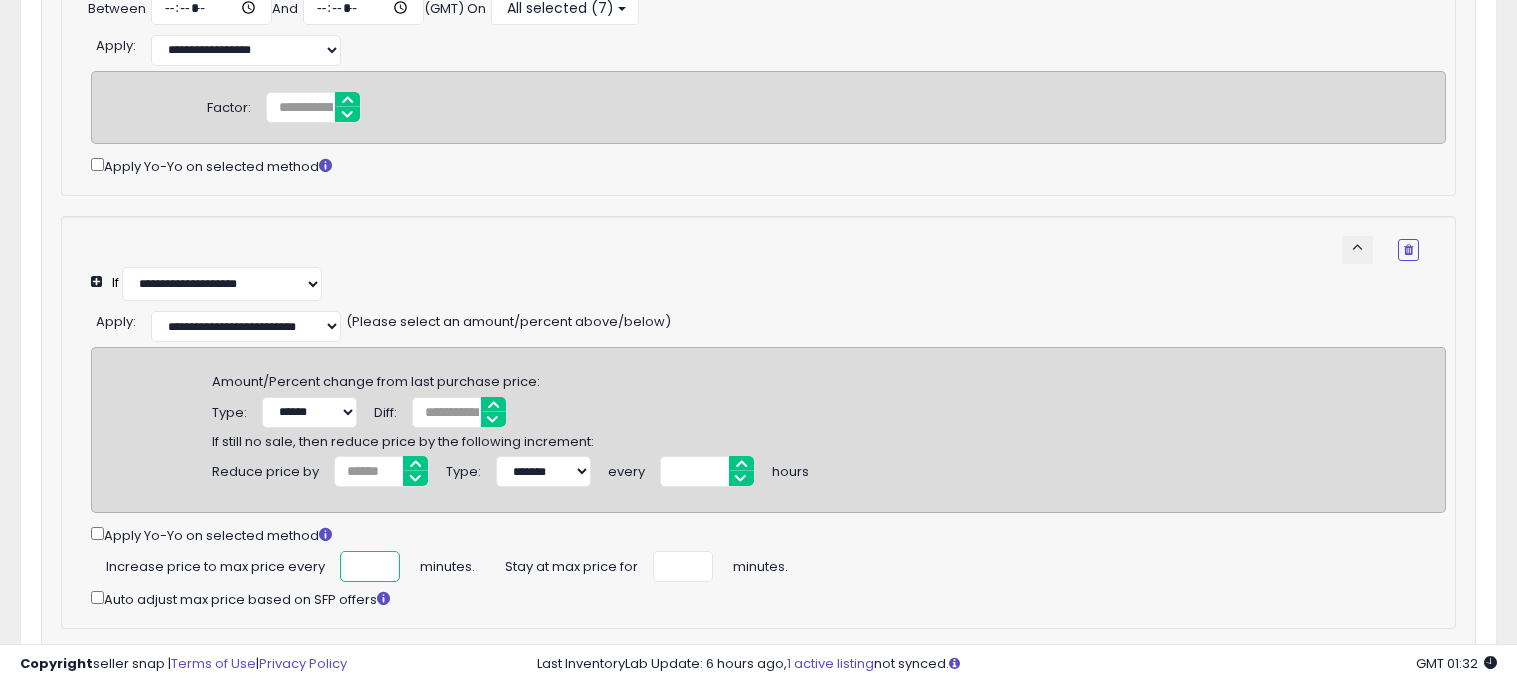click at bounding box center (370, 566) 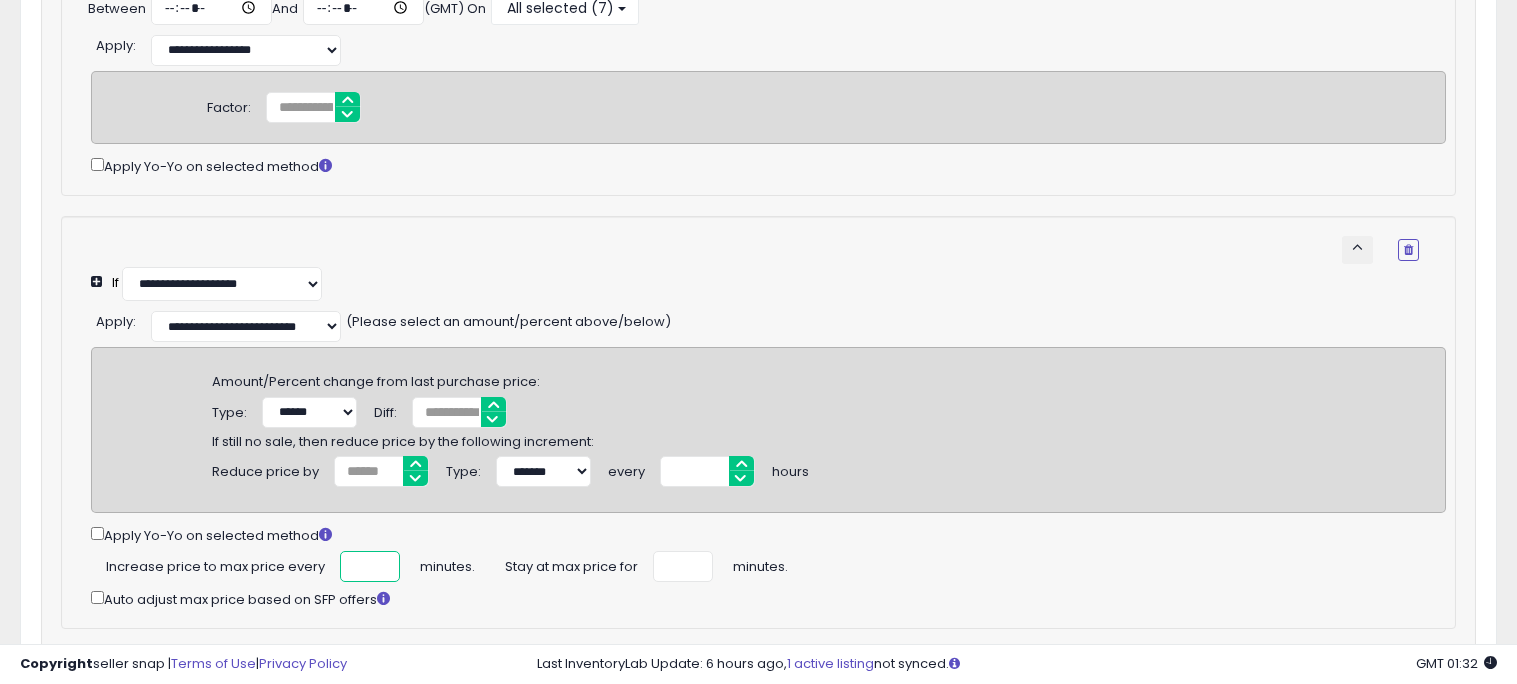 scroll, scrollTop: 0, scrollLeft: 8, axis: horizontal 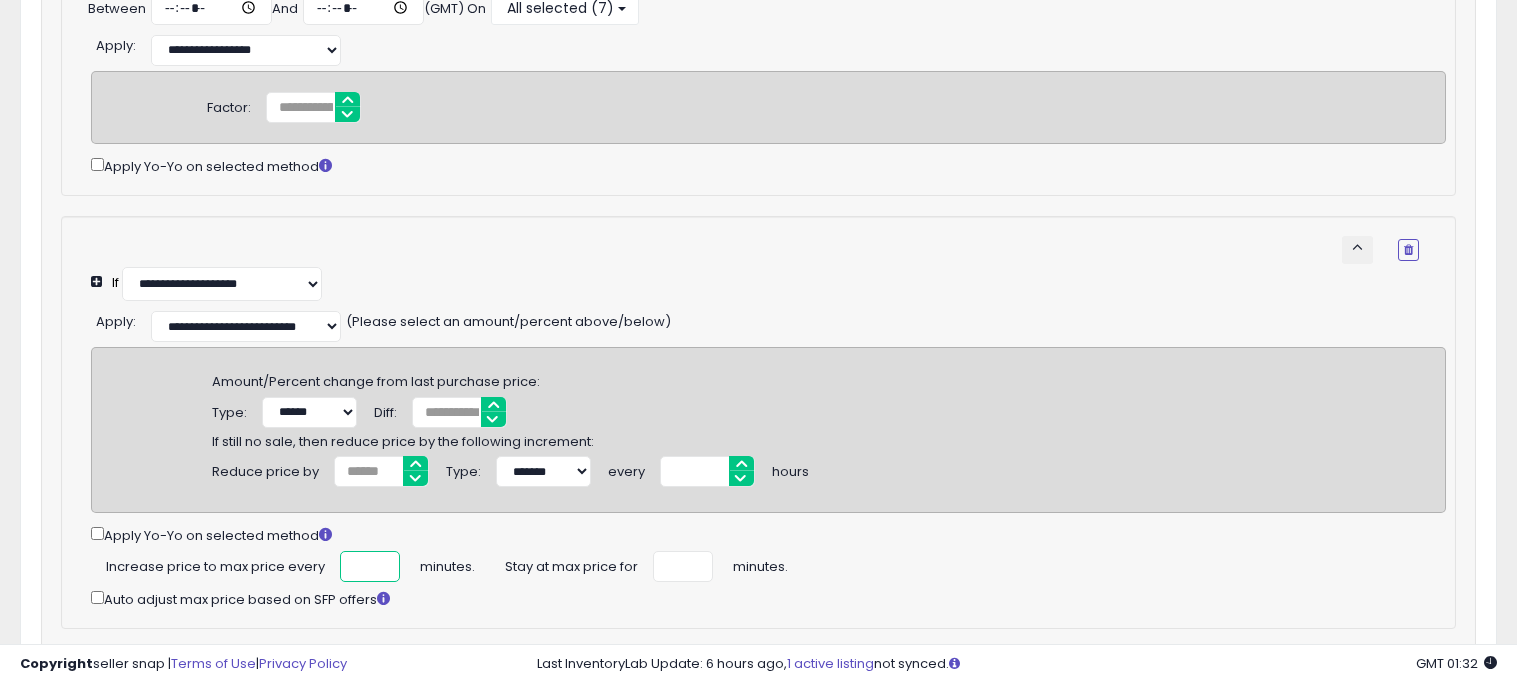 type on "****" 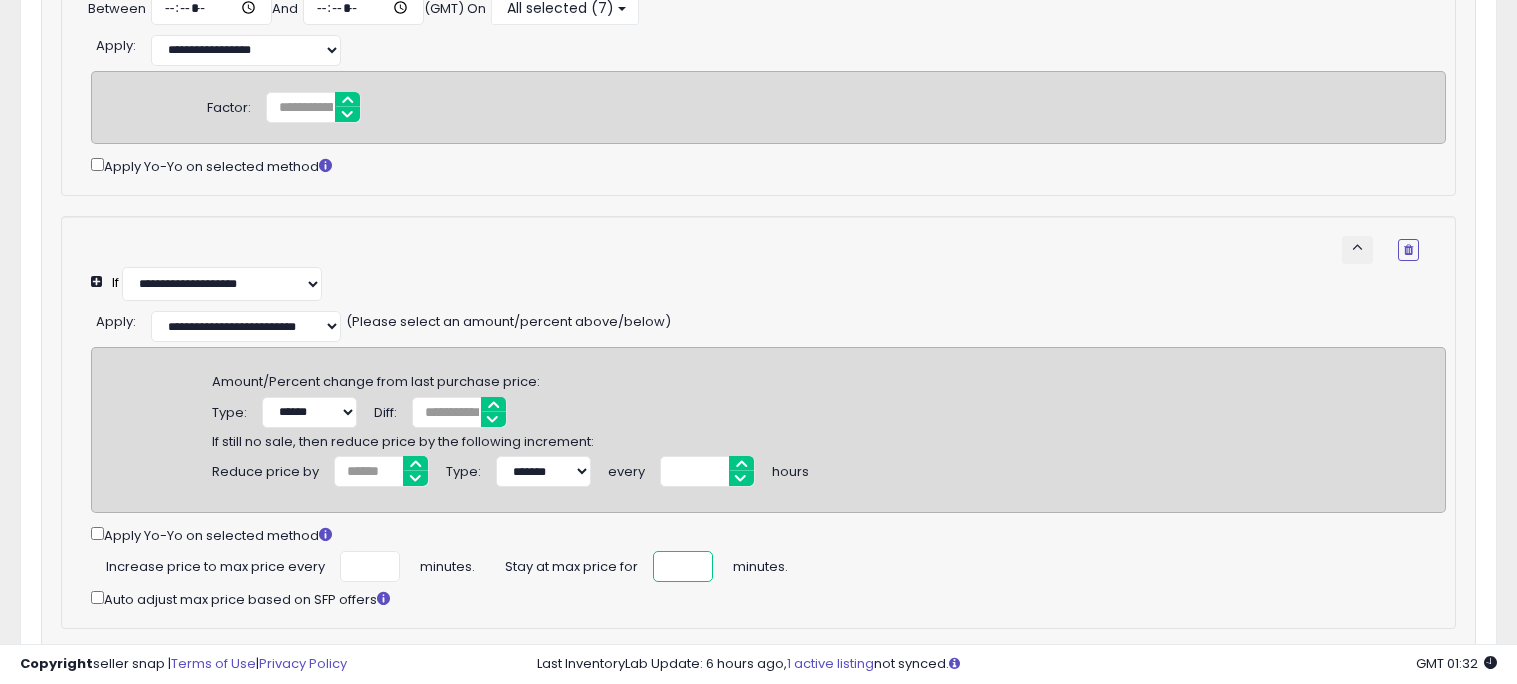 type on "*" 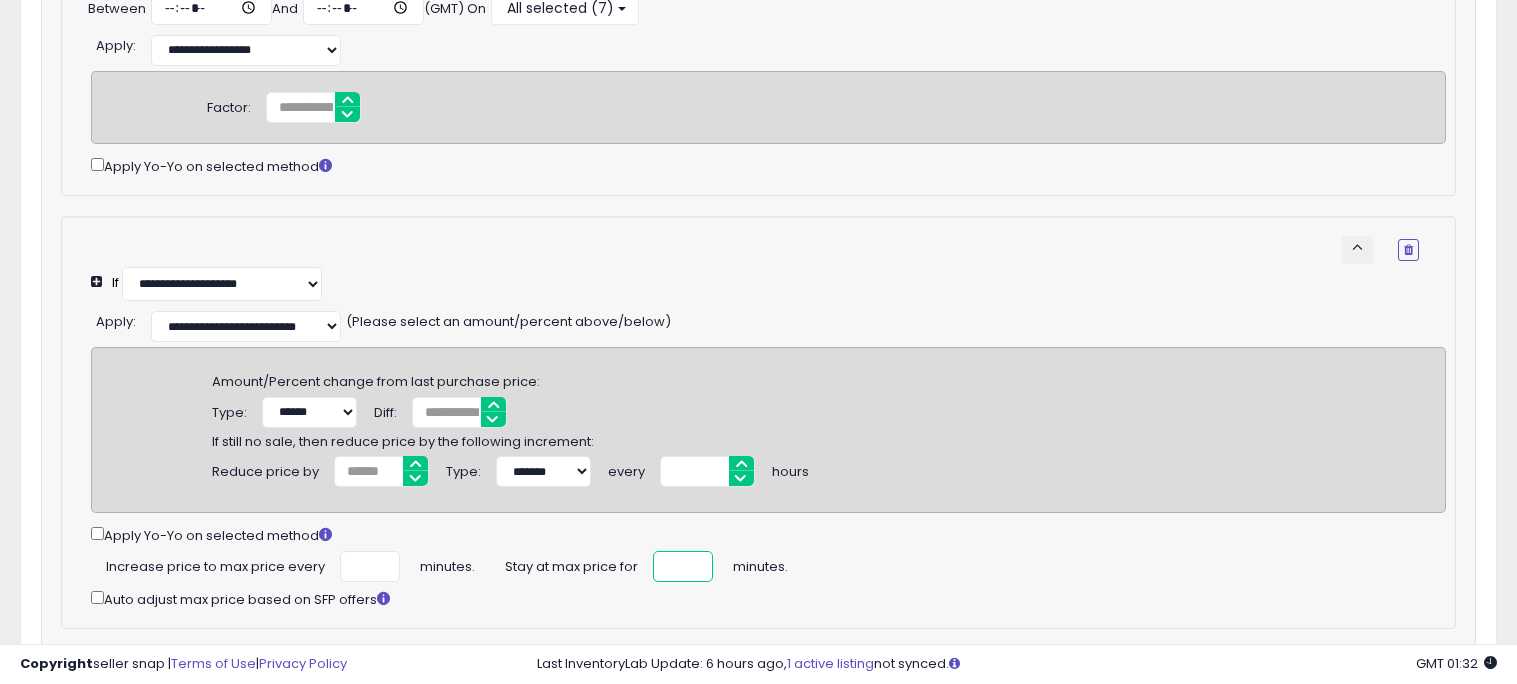click on "*" at bounding box center [683, 566] 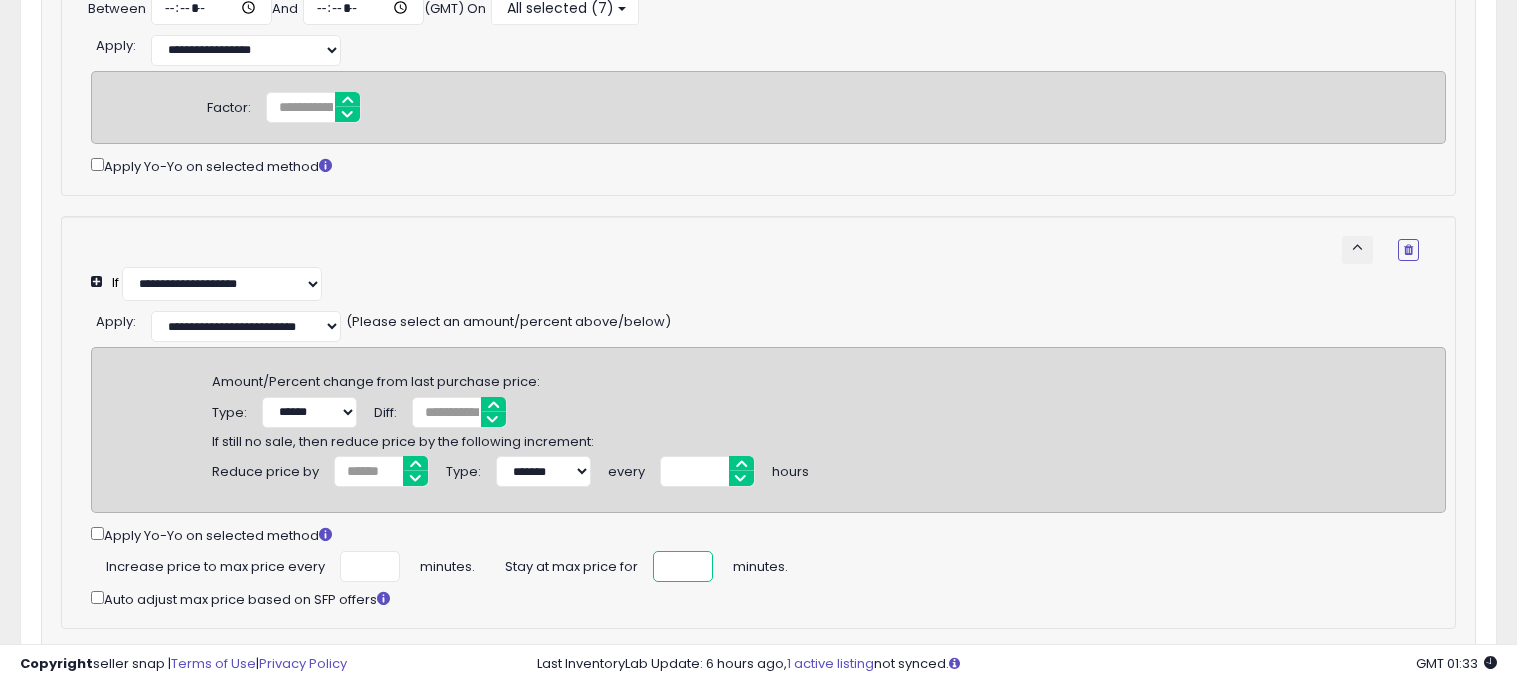 type on "**" 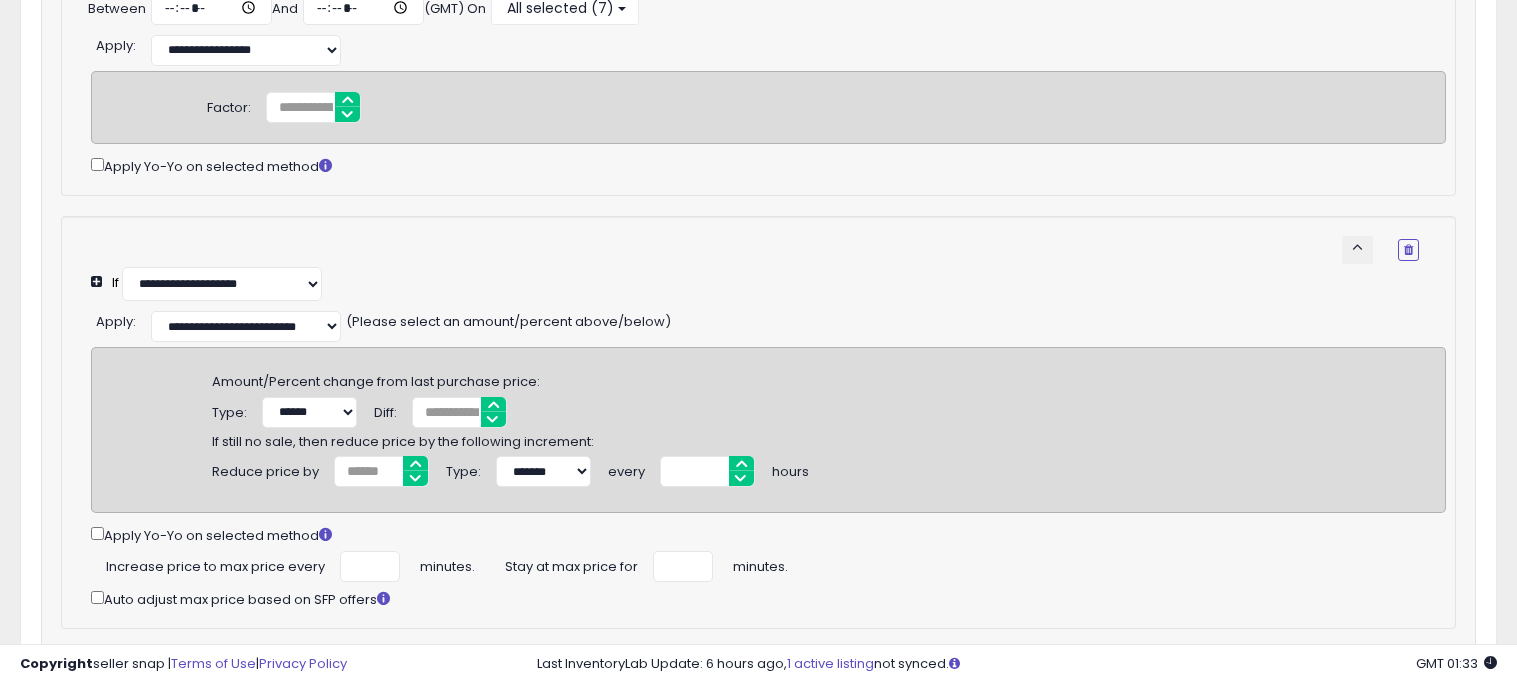 click on "**********" at bounding box center (768, 457) 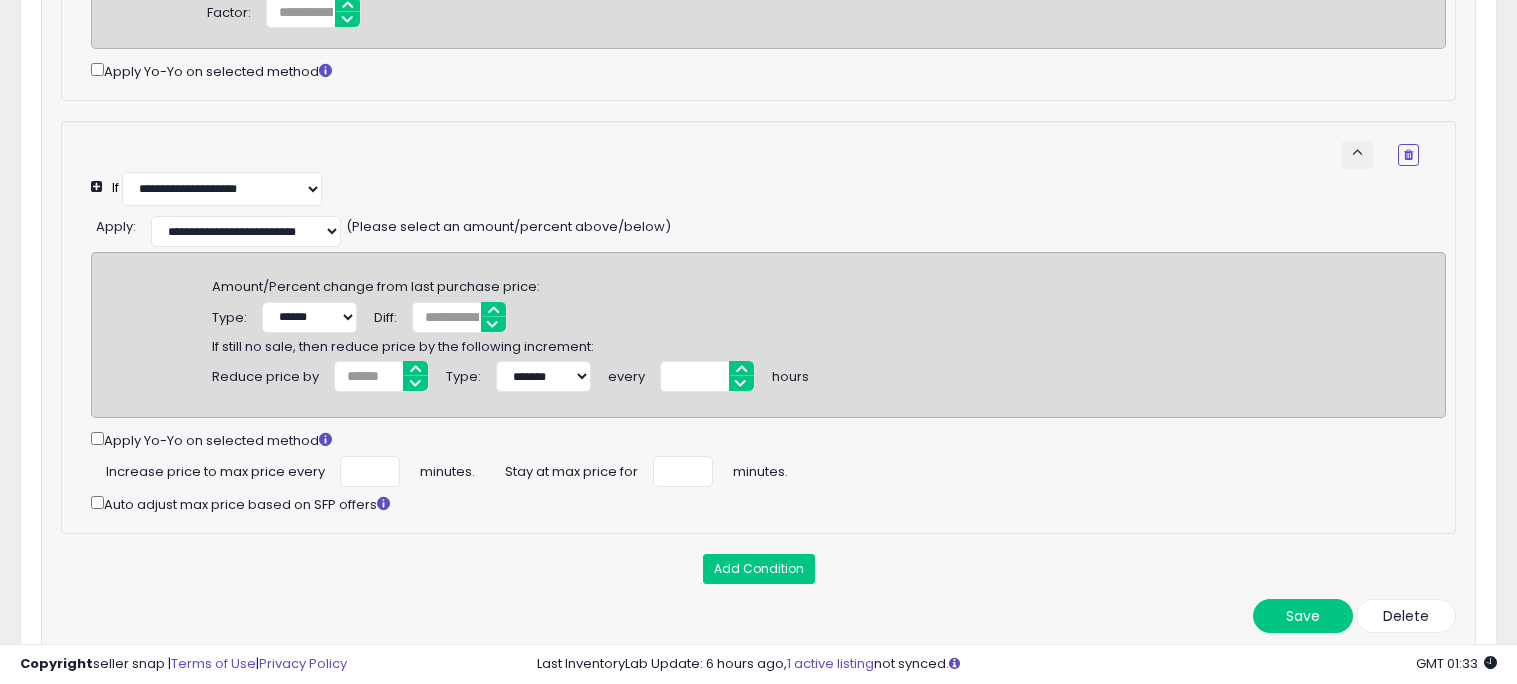 scroll, scrollTop: 805, scrollLeft: 0, axis: vertical 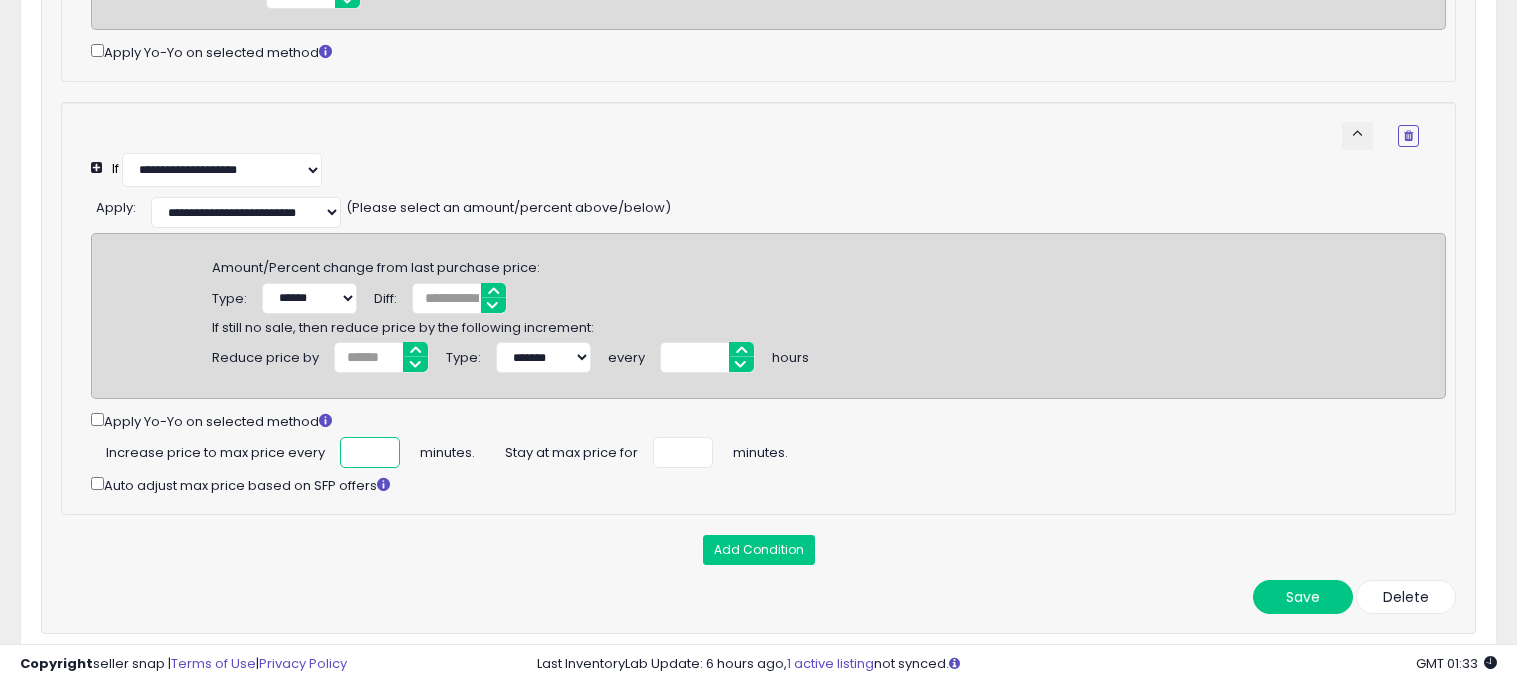click on "****" at bounding box center [370, 452] 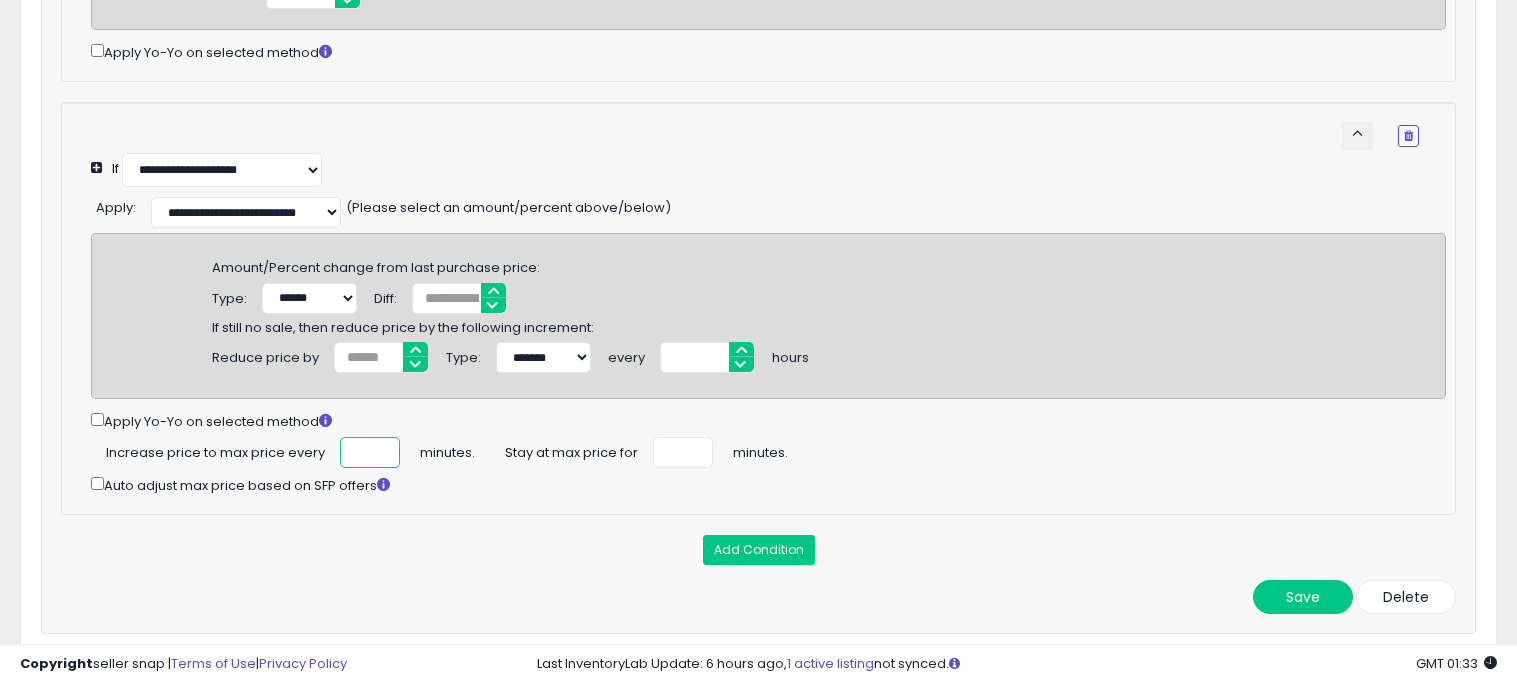 scroll, scrollTop: 0, scrollLeft: 0, axis: both 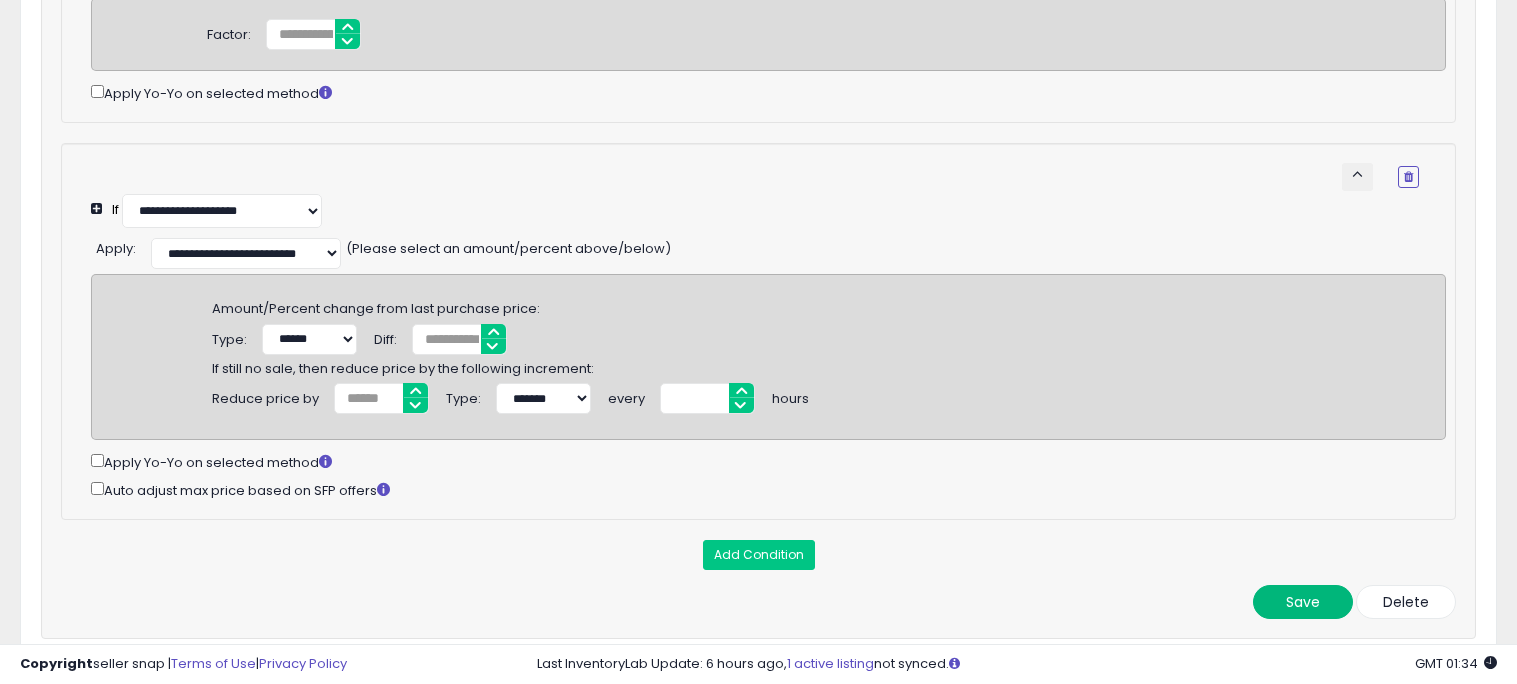 click on "Save" at bounding box center [1303, 602] 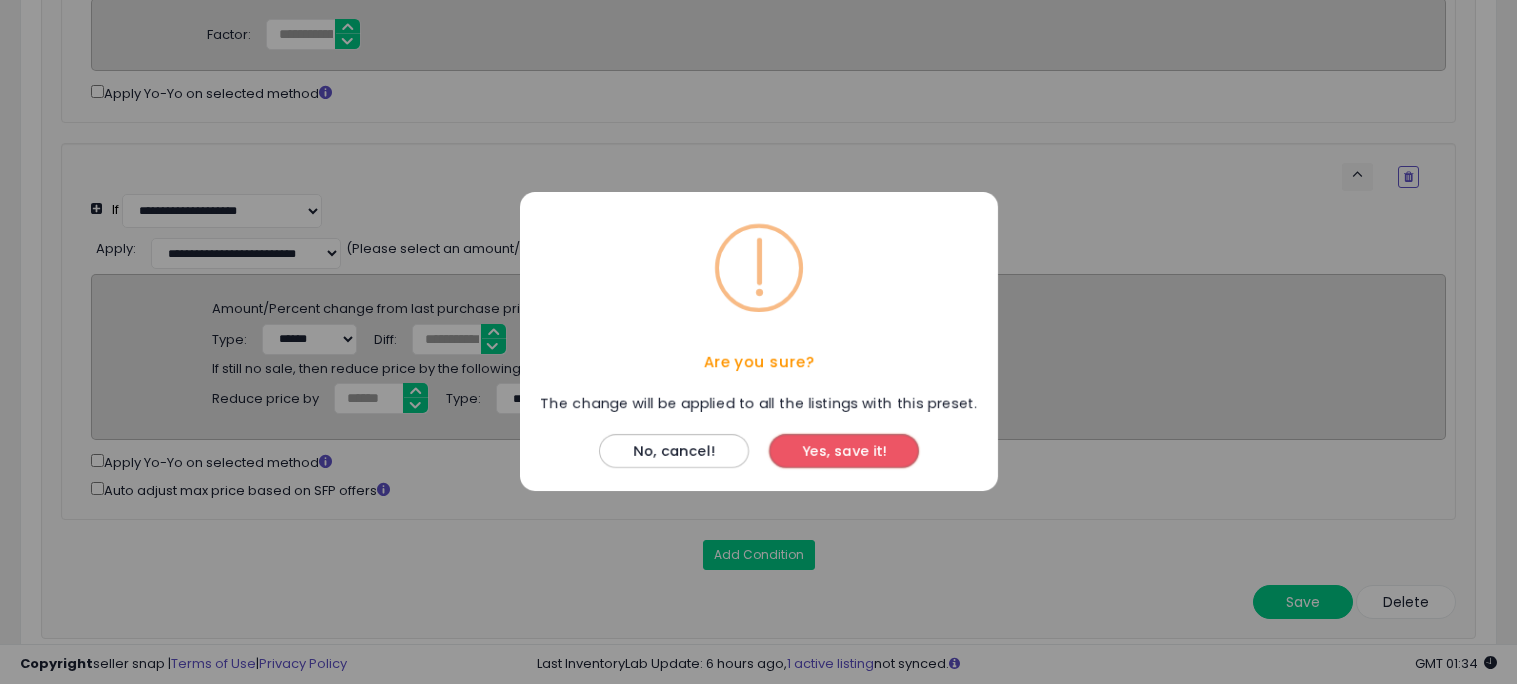 click on "Yes, save it!" at bounding box center [844, 452] 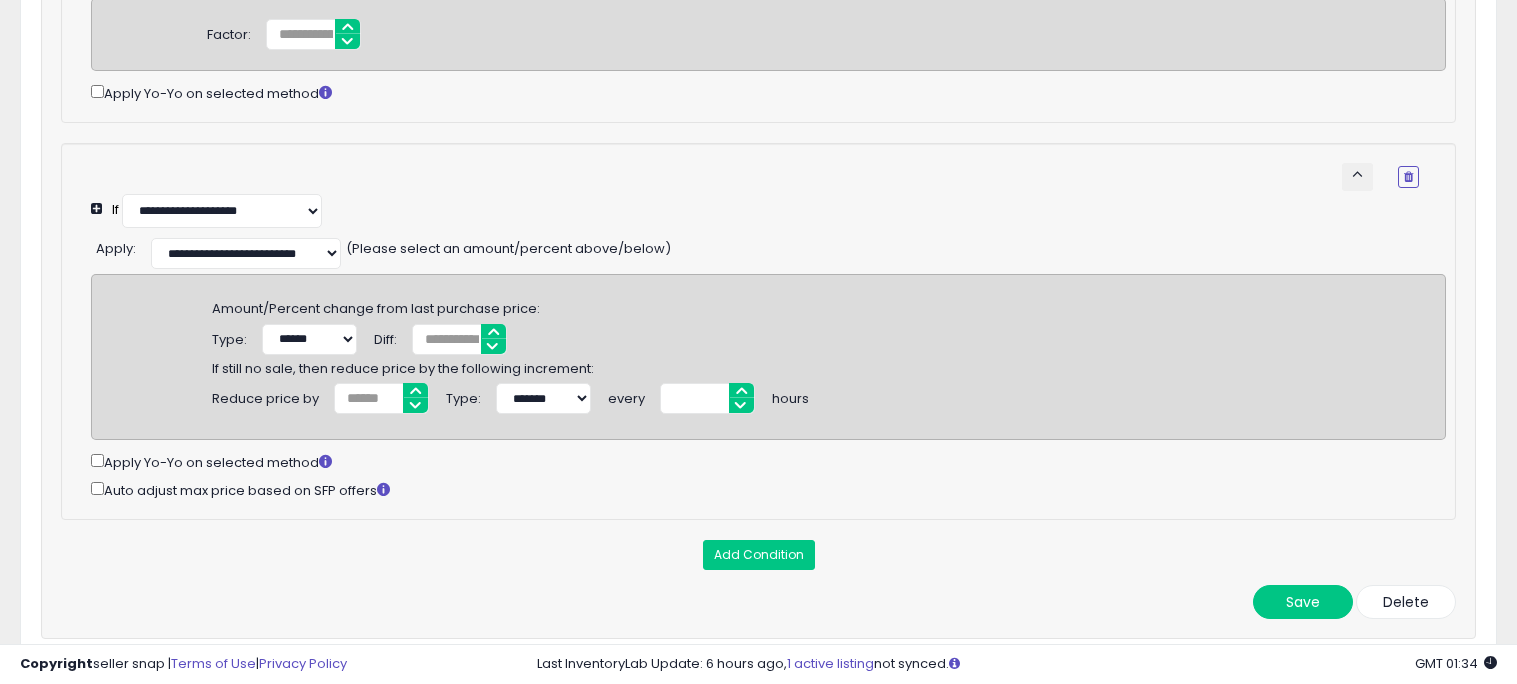 scroll, scrollTop: 777, scrollLeft: 0, axis: vertical 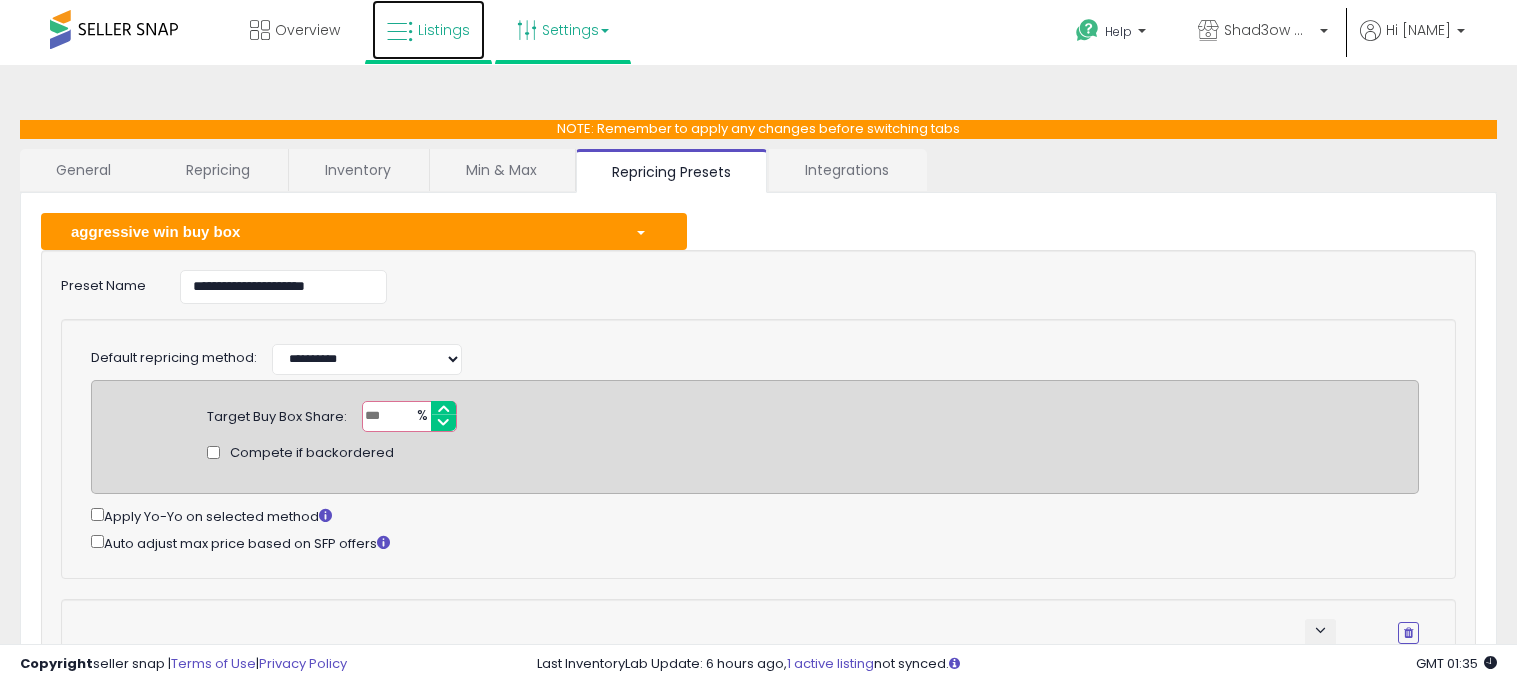 click on "Listings" at bounding box center (428, 30) 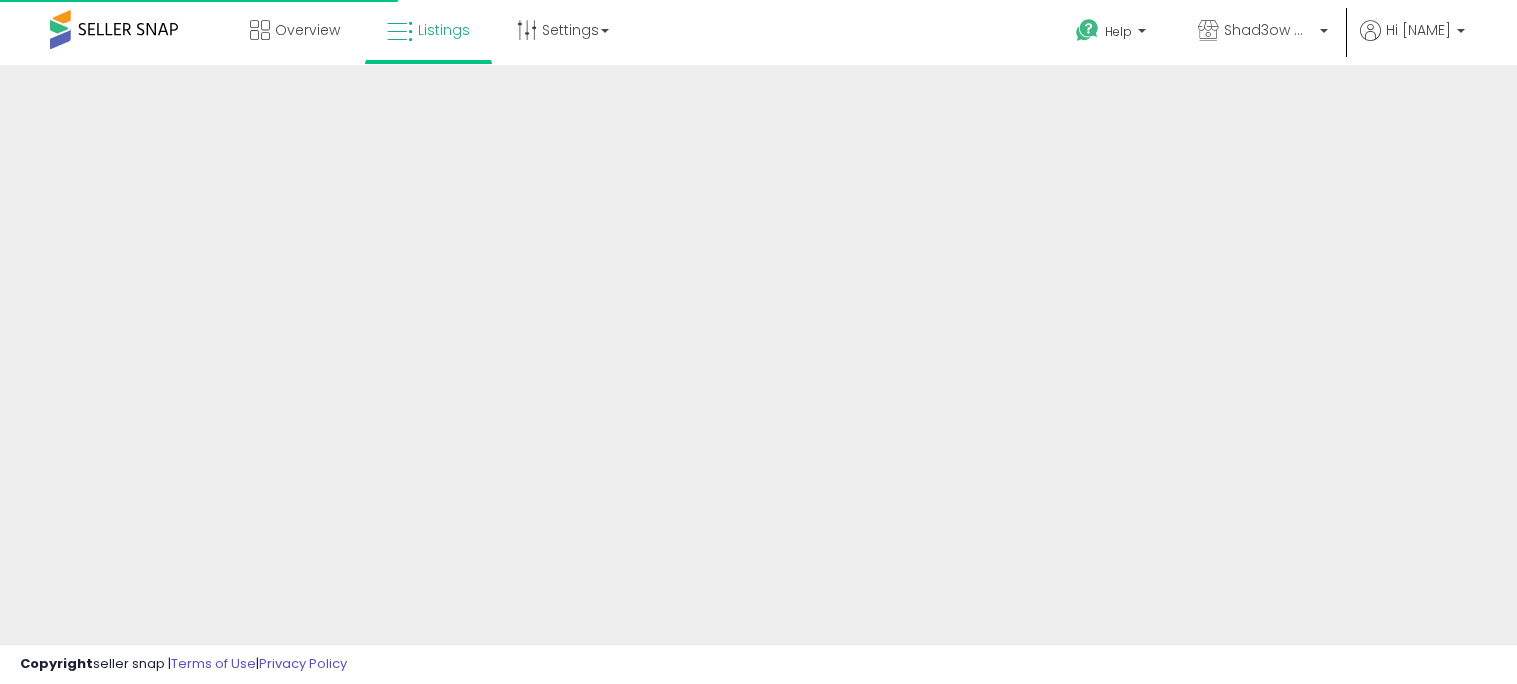 scroll, scrollTop: 0, scrollLeft: 0, axis: both 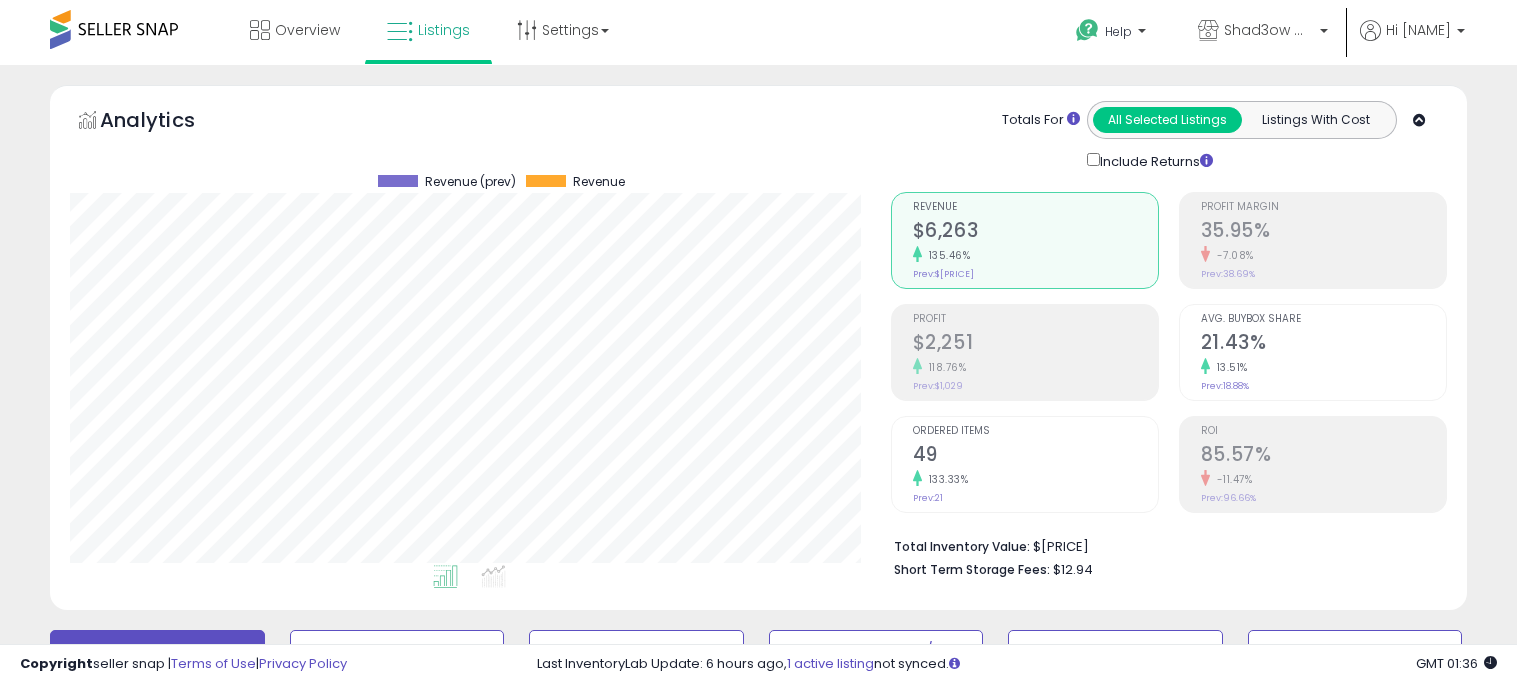 click on "Retrieving aggregations..
Revenue
$[PRICE]
[PERCENTAGE]%
Prev:  $[PRICE]
Profit     $[PRICE]" at bounding box center [1169, 381] 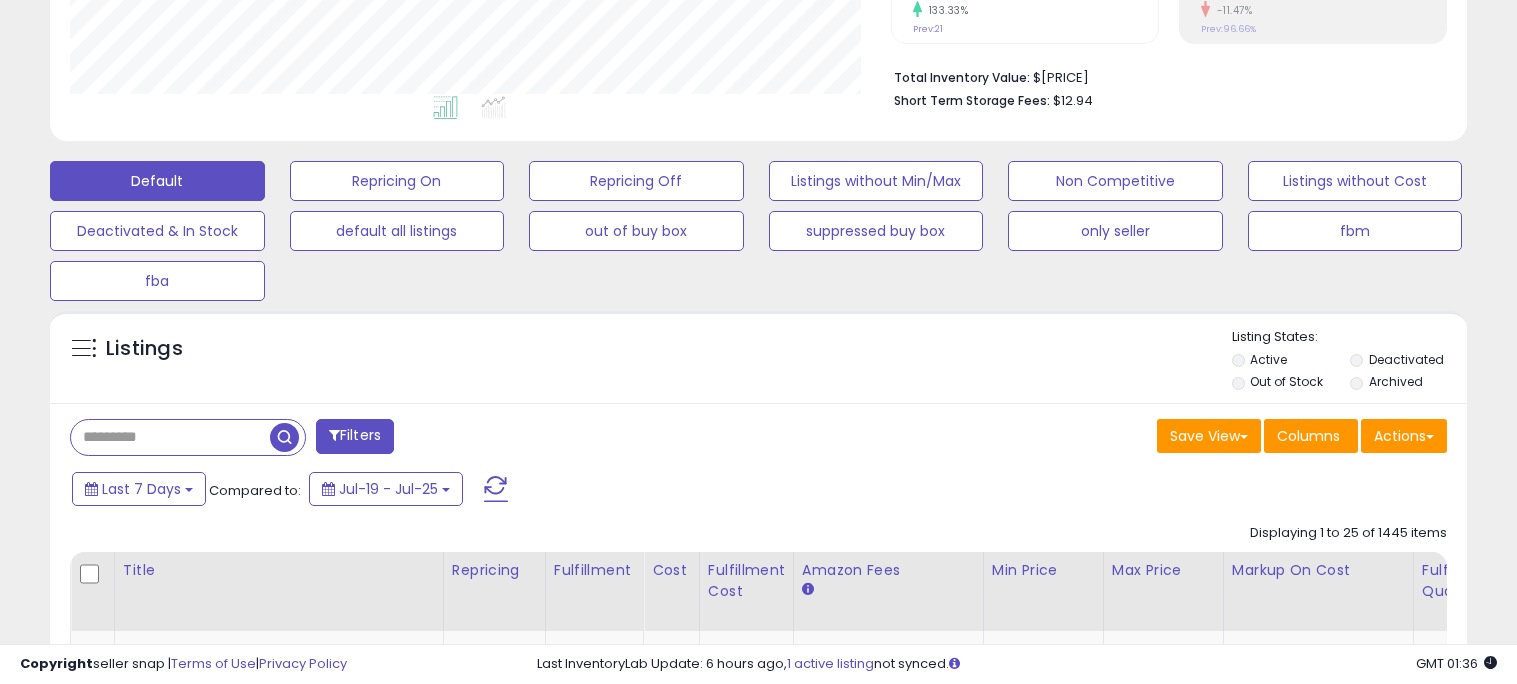 scroll, scrollTop: 519, scrollLeft: 0, axis: vertical 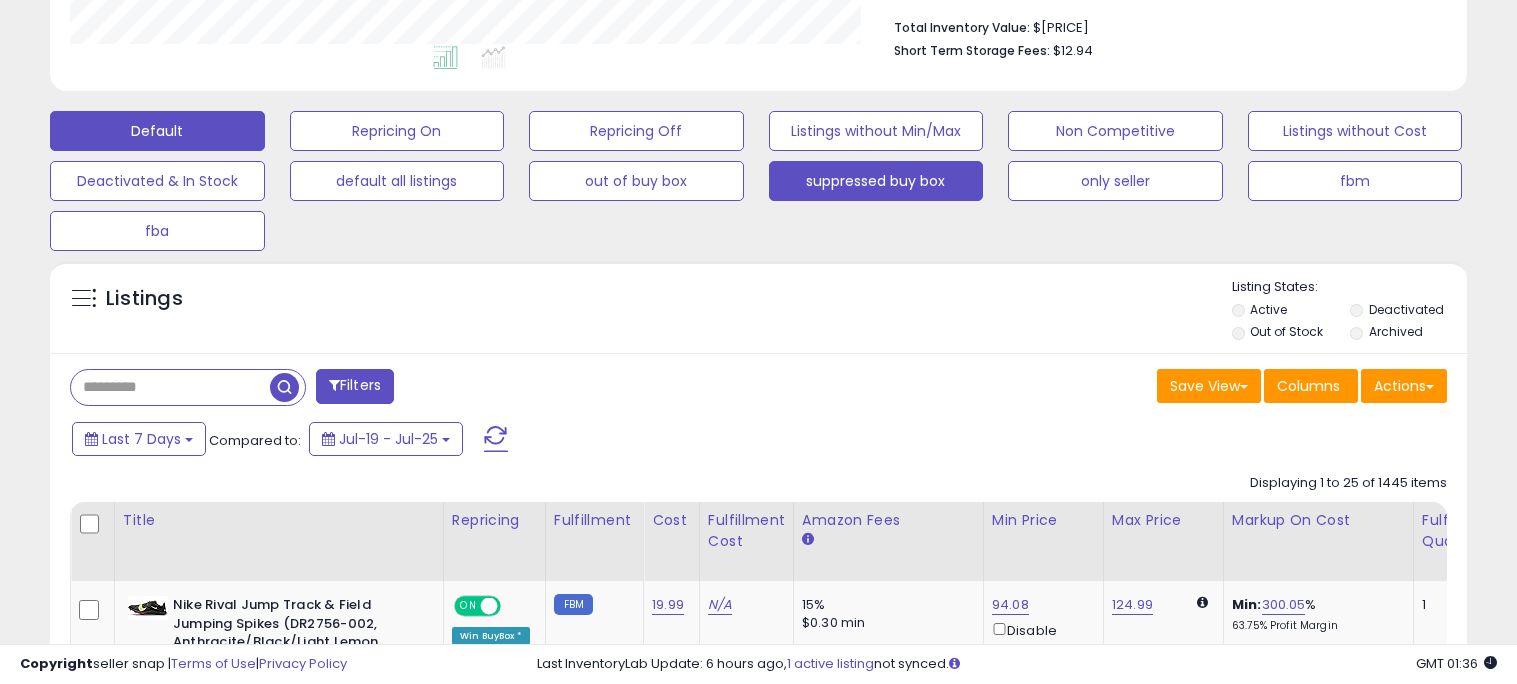 click on "suppressed buy box" at bounding box center [397, 131] 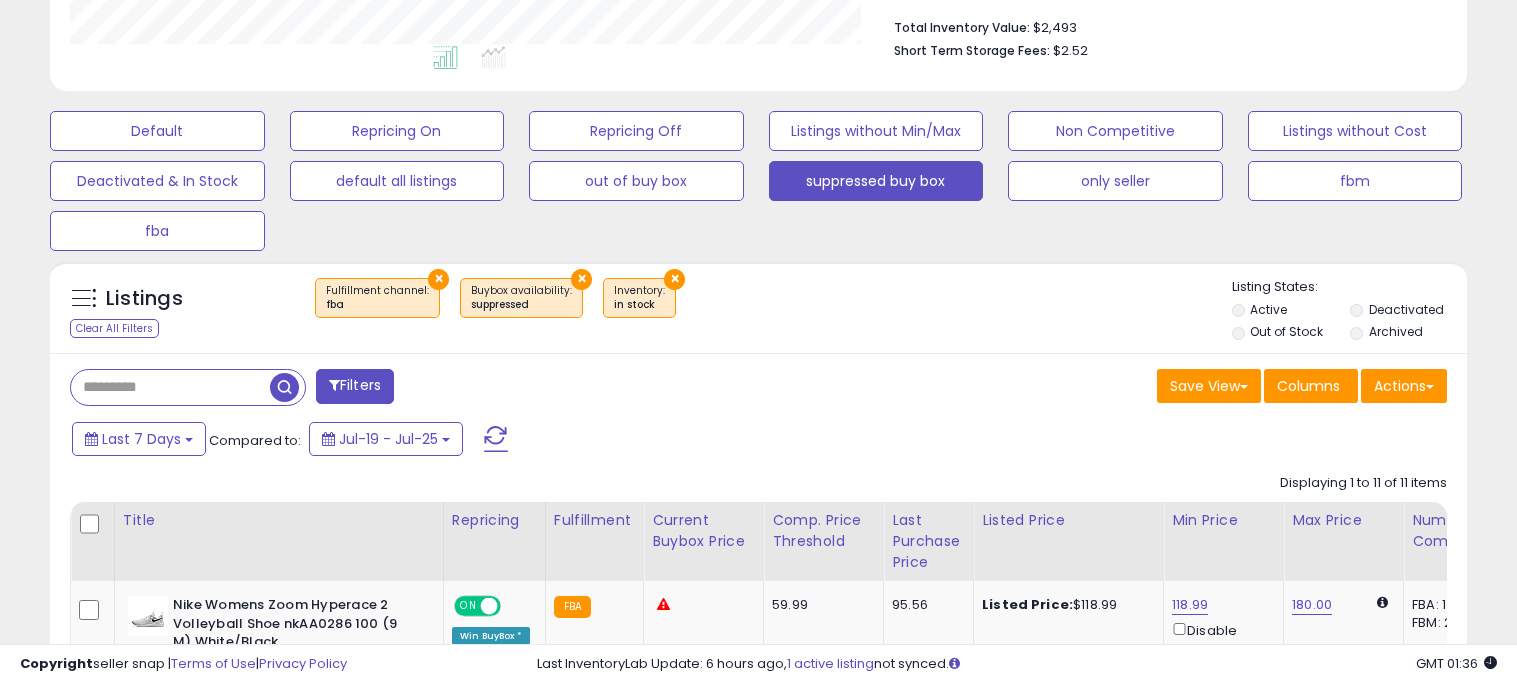 scroll, scrollTop: 999589, scrollLeft: 999178, axis: both 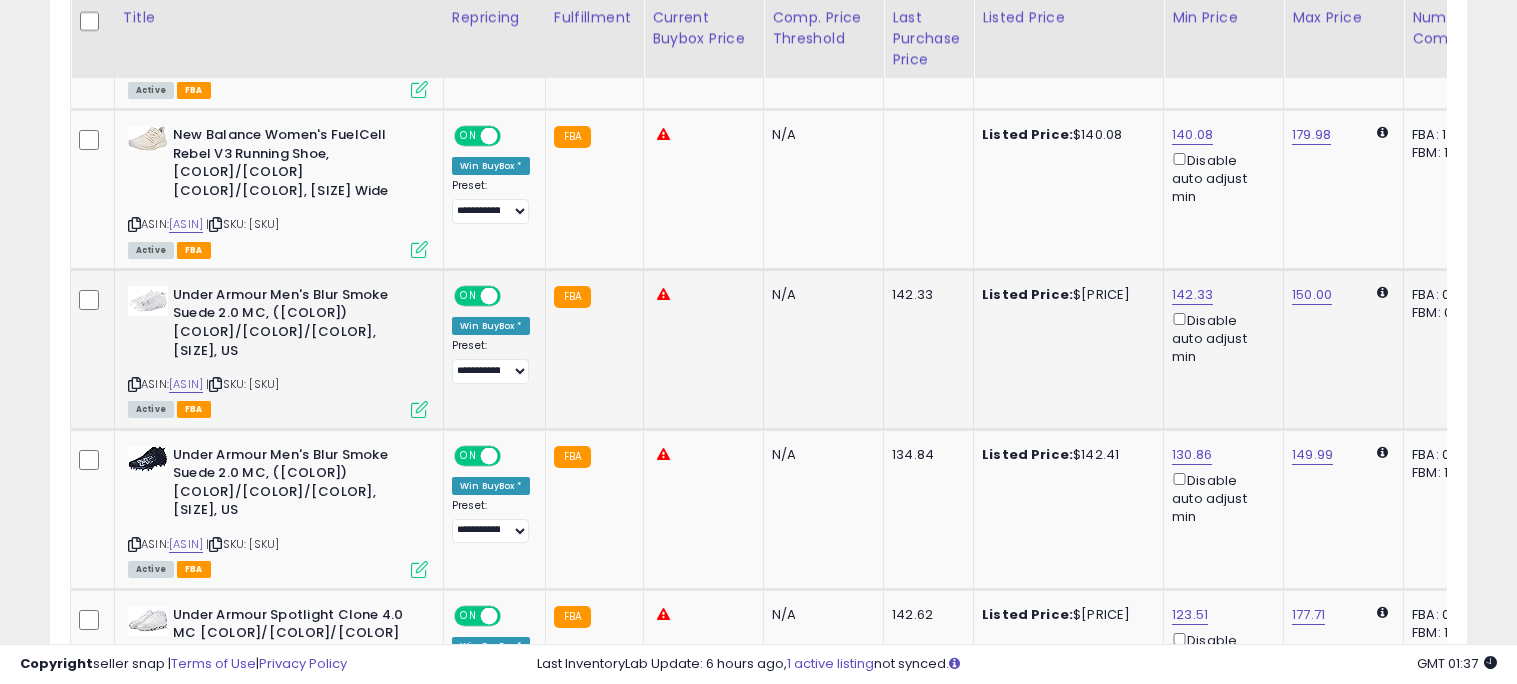 click on "Under Armour Men's Blur Smoke Suede 2.0 MC, ([COLOR]) [COLOR]/[COLOR]/[COLOR], [SIZE], US  ASIN:  [ASIN]    |   SKU: [SKU] Active FBA" 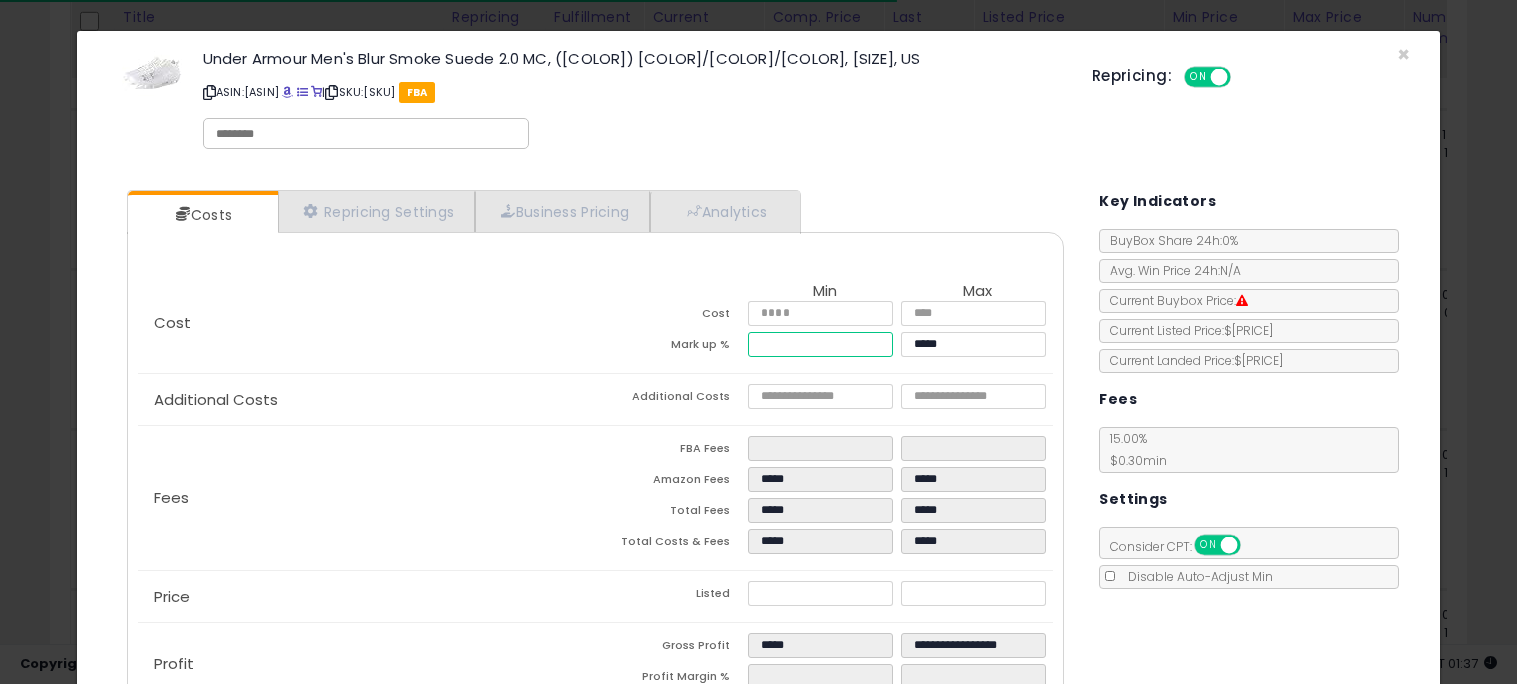 click on "*****" at bounding box center [820, 344] 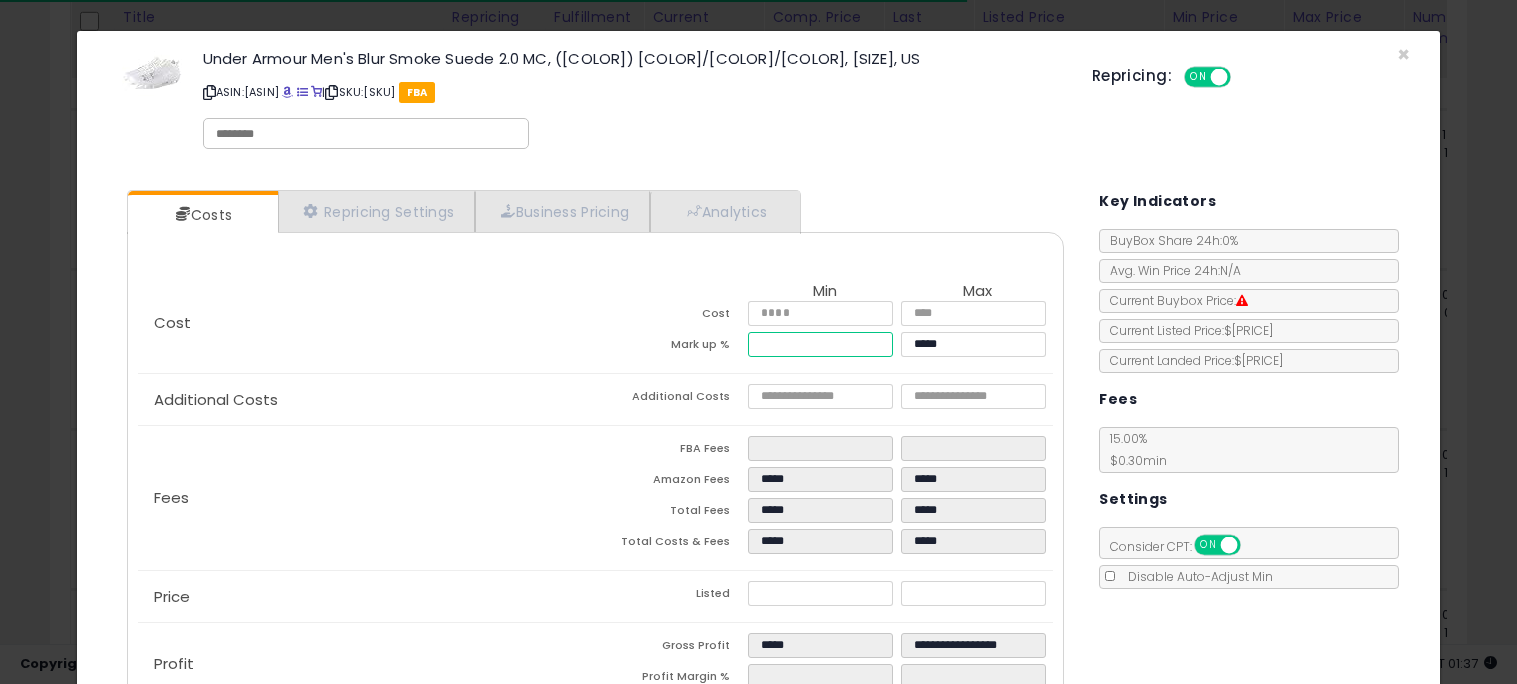 click on "*****" at bounding box center [820, 344] 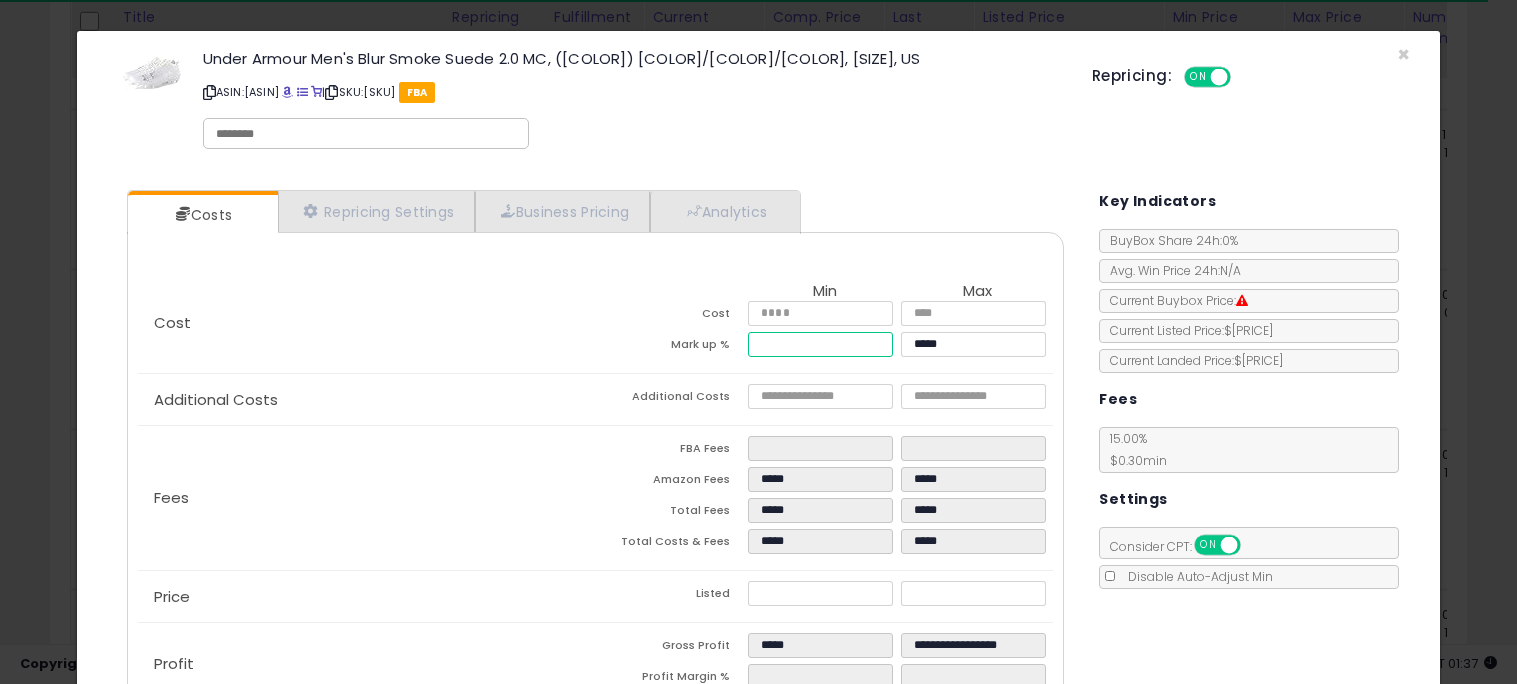 click on "*****" at bounding box center [820, 344] 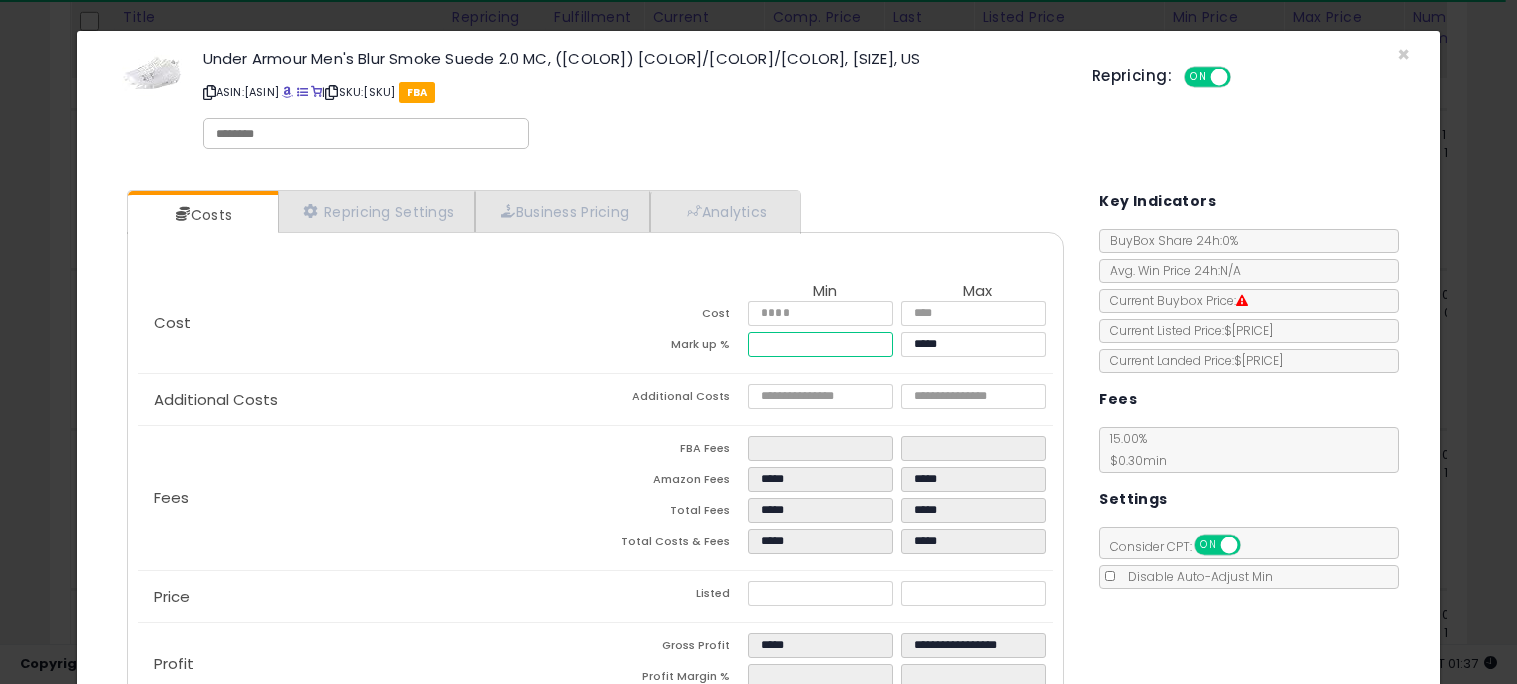 click on "*****" at bounding box center (820, 344) 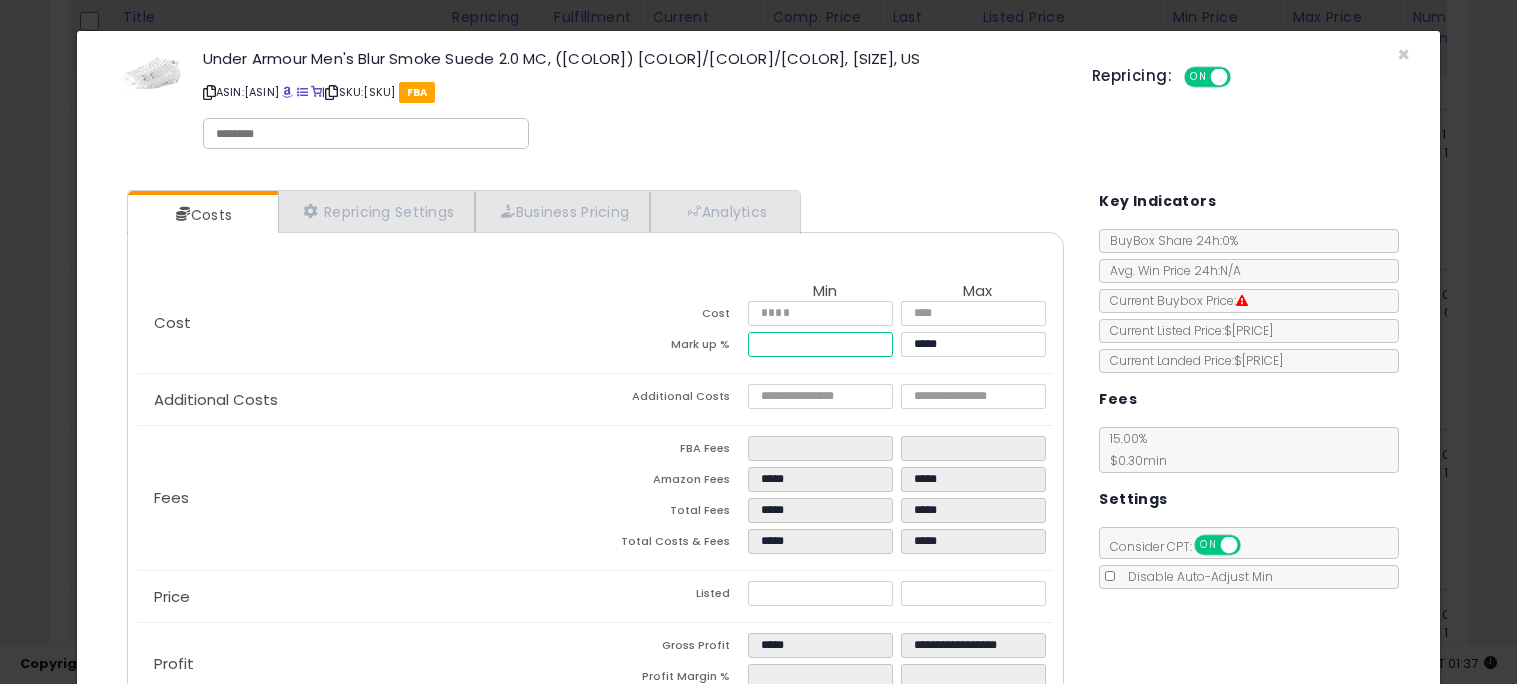 type on "*****" 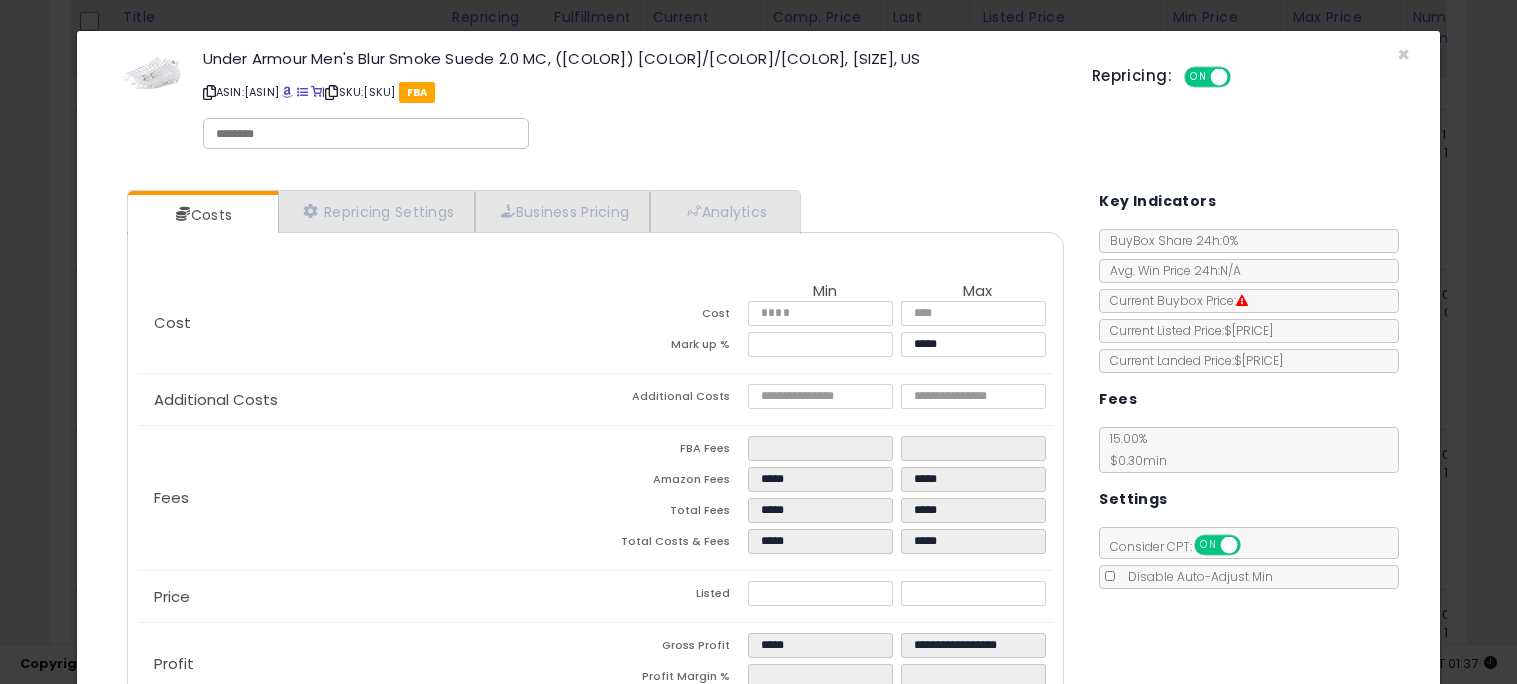 click on "Costs
Repricing Settings
Business Pricing
Analytics
**" at bounding box center [595, 458] 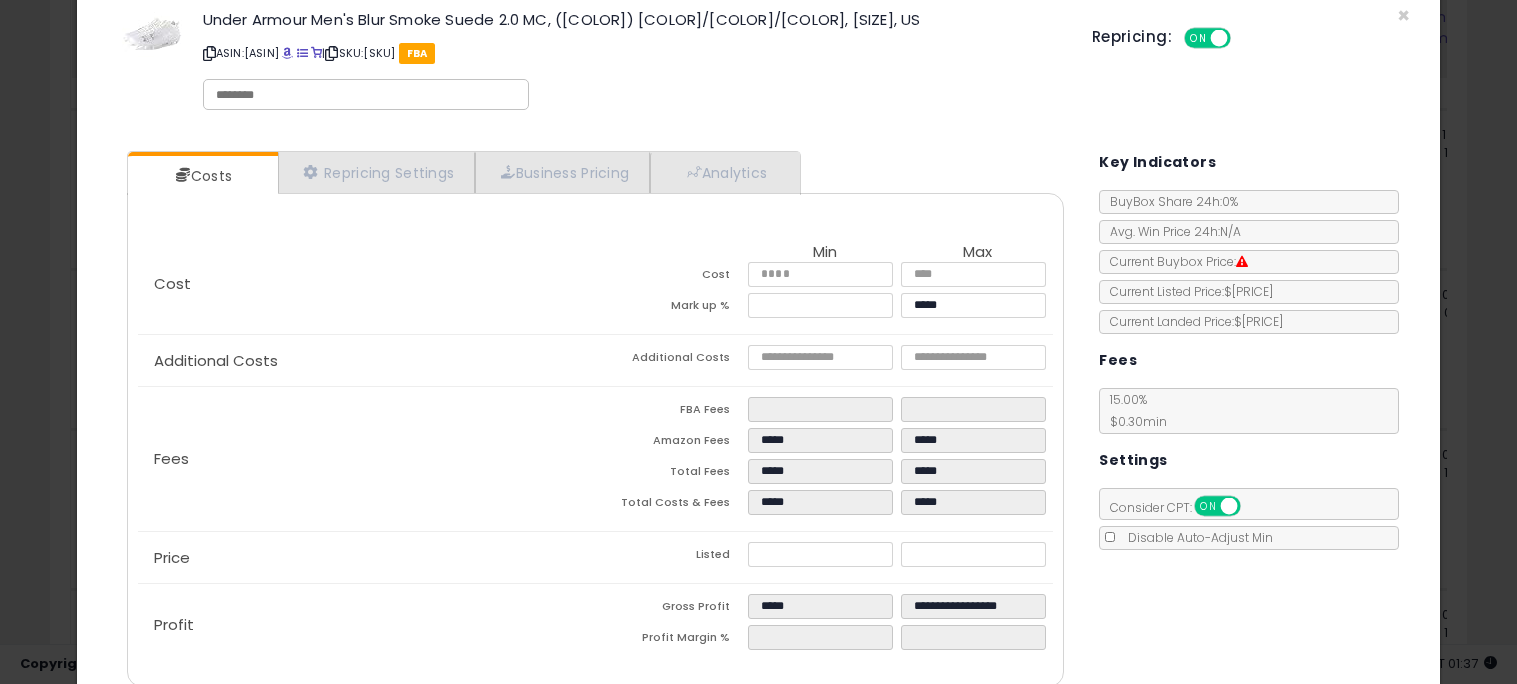 scroll, scrollTop: 127, scrollLeft: 0, axis: vertical 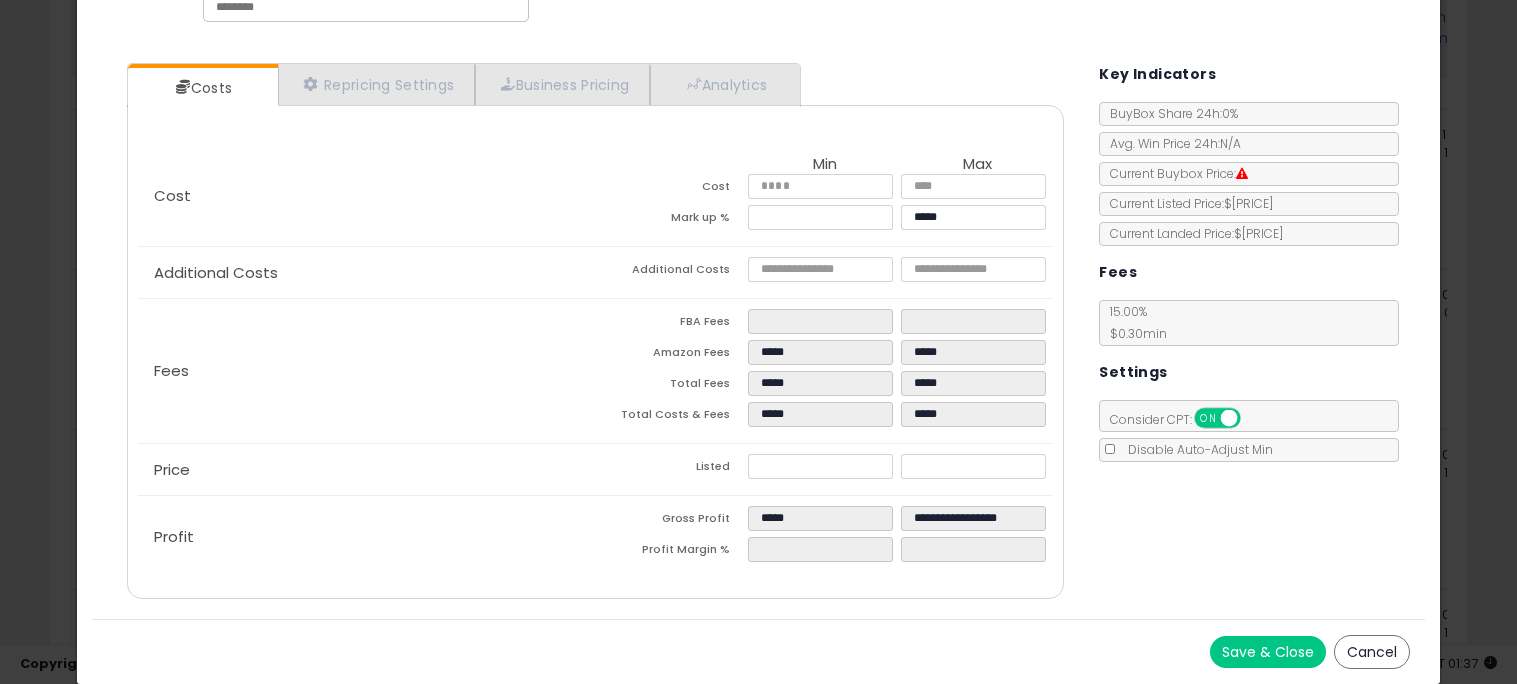 click on "Save & Close" at bounding box center (1268, 652) 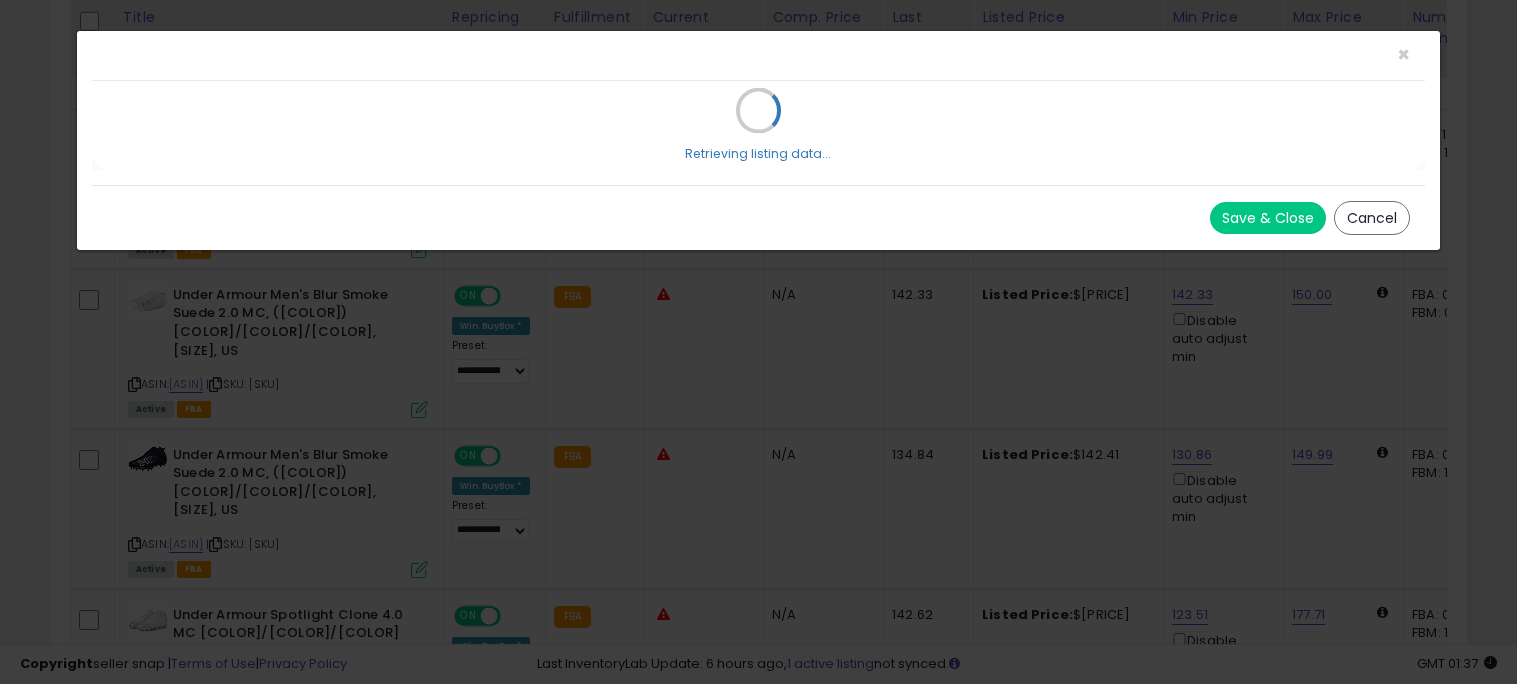 scroll, scrollTop: 0, scrollLeft: 0, axis: both 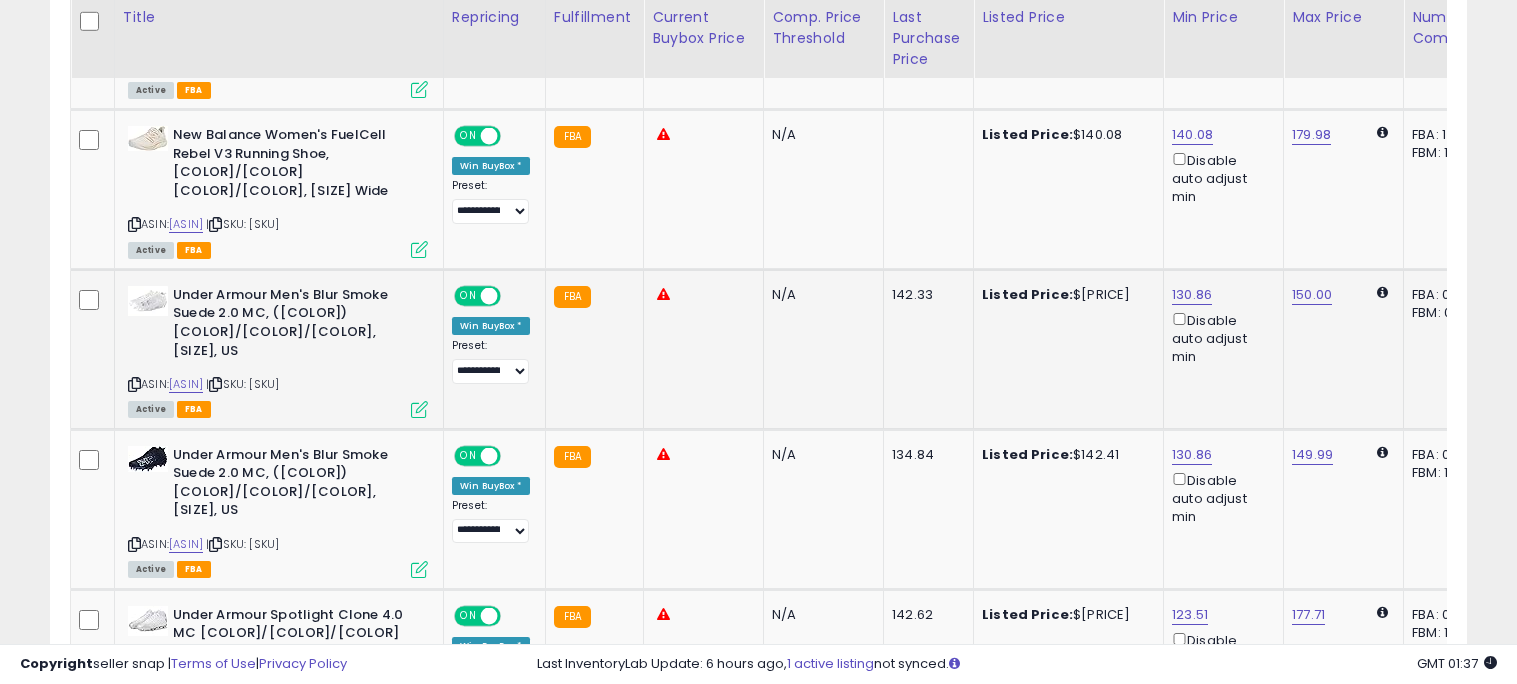 click on "N/A" 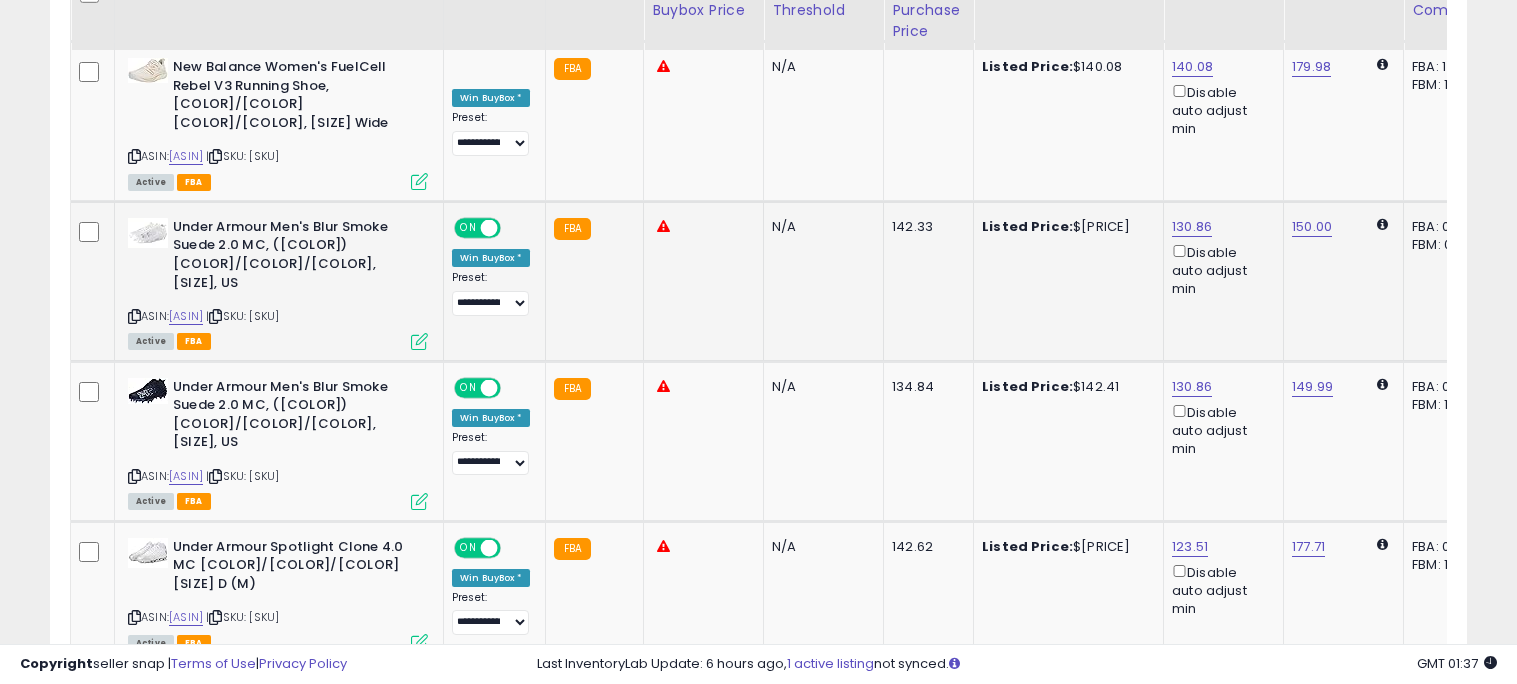 scroll, scrollTop: 2155, scrollLeft: 0, axis: vertical 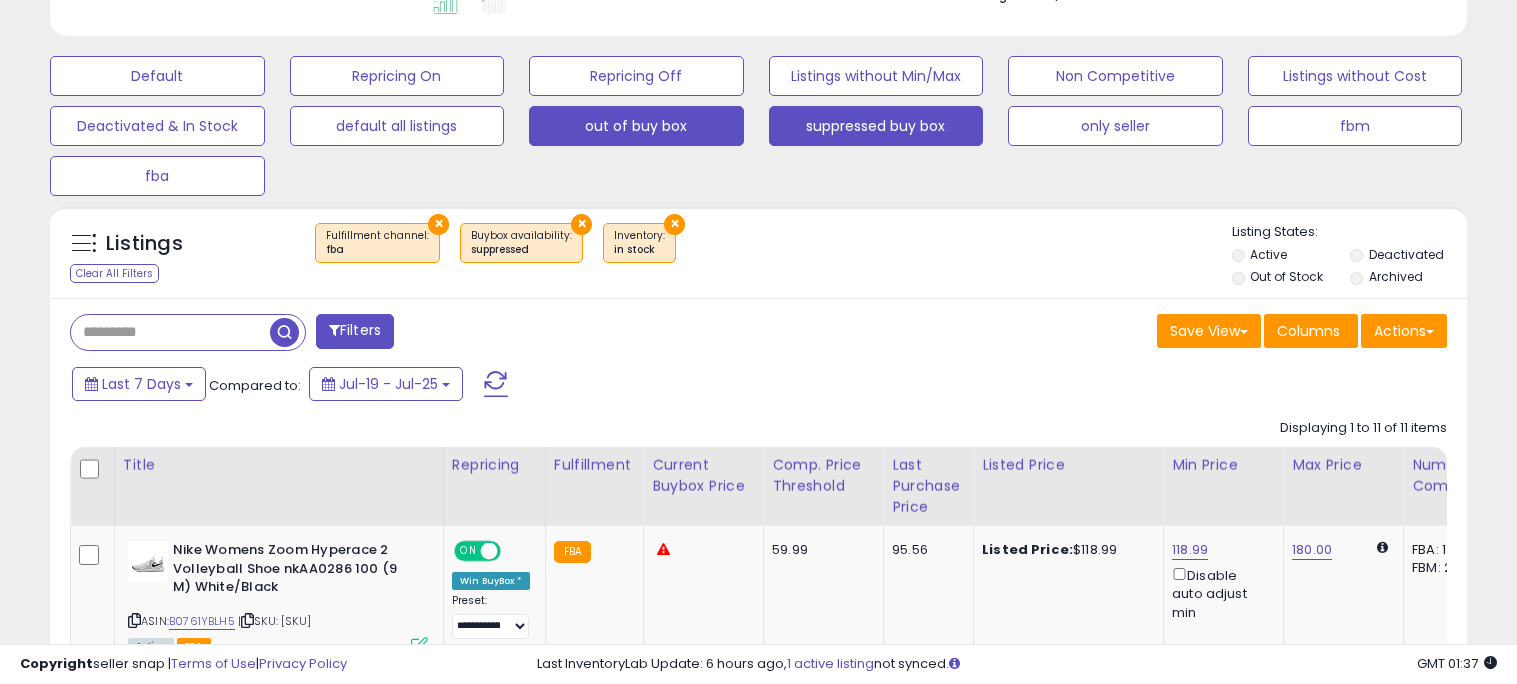 click on "out of buy box" at bounding box center [157, 76] 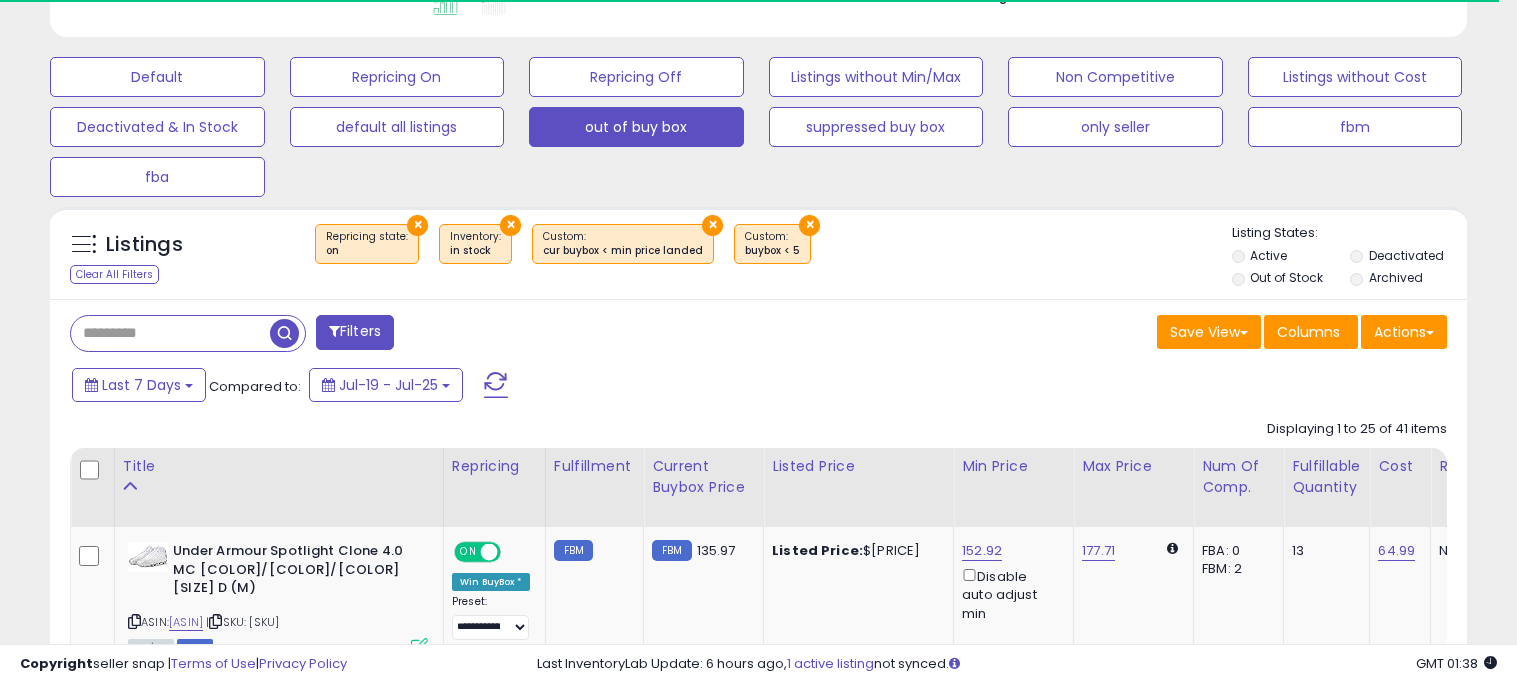 scroll, scrollTop: 574, scrollLeft: 0, axis: vertical 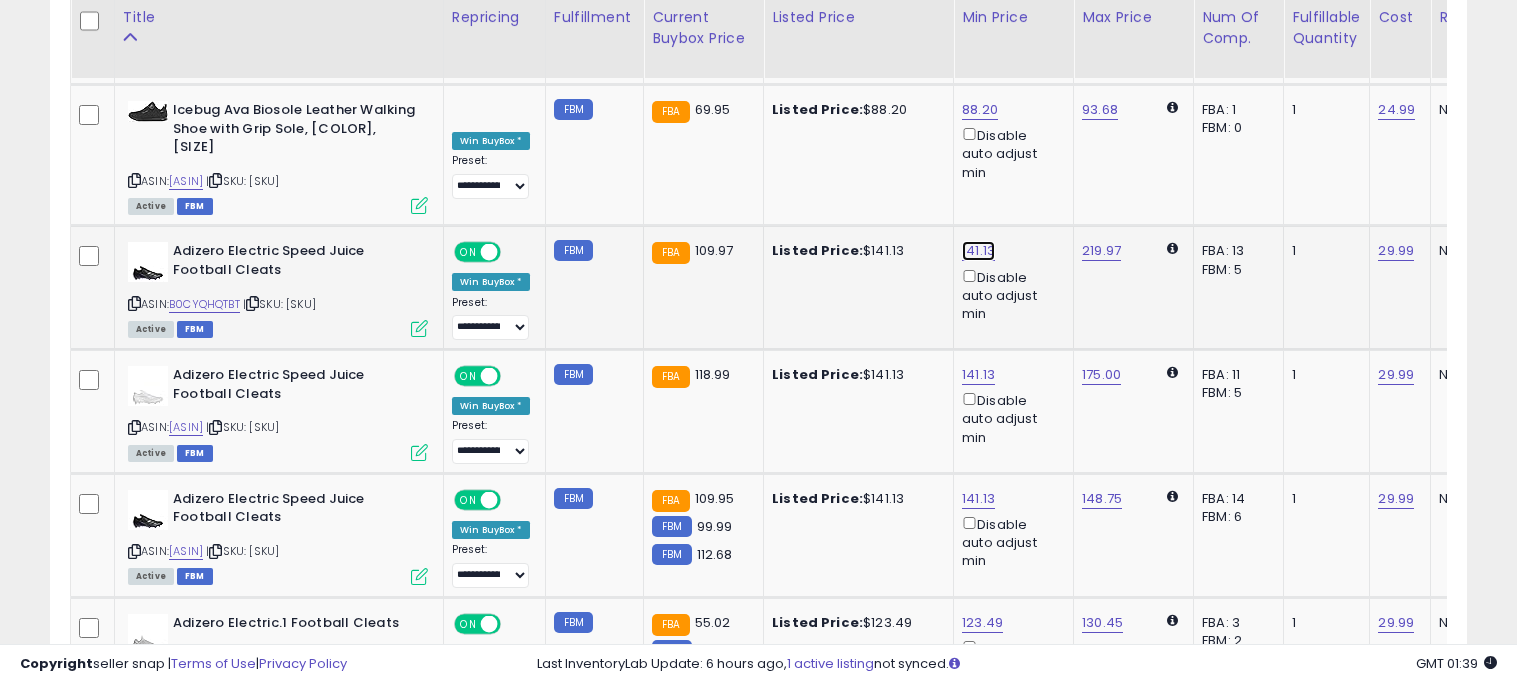 click on "141.13" at bounding box center (982, -2991) 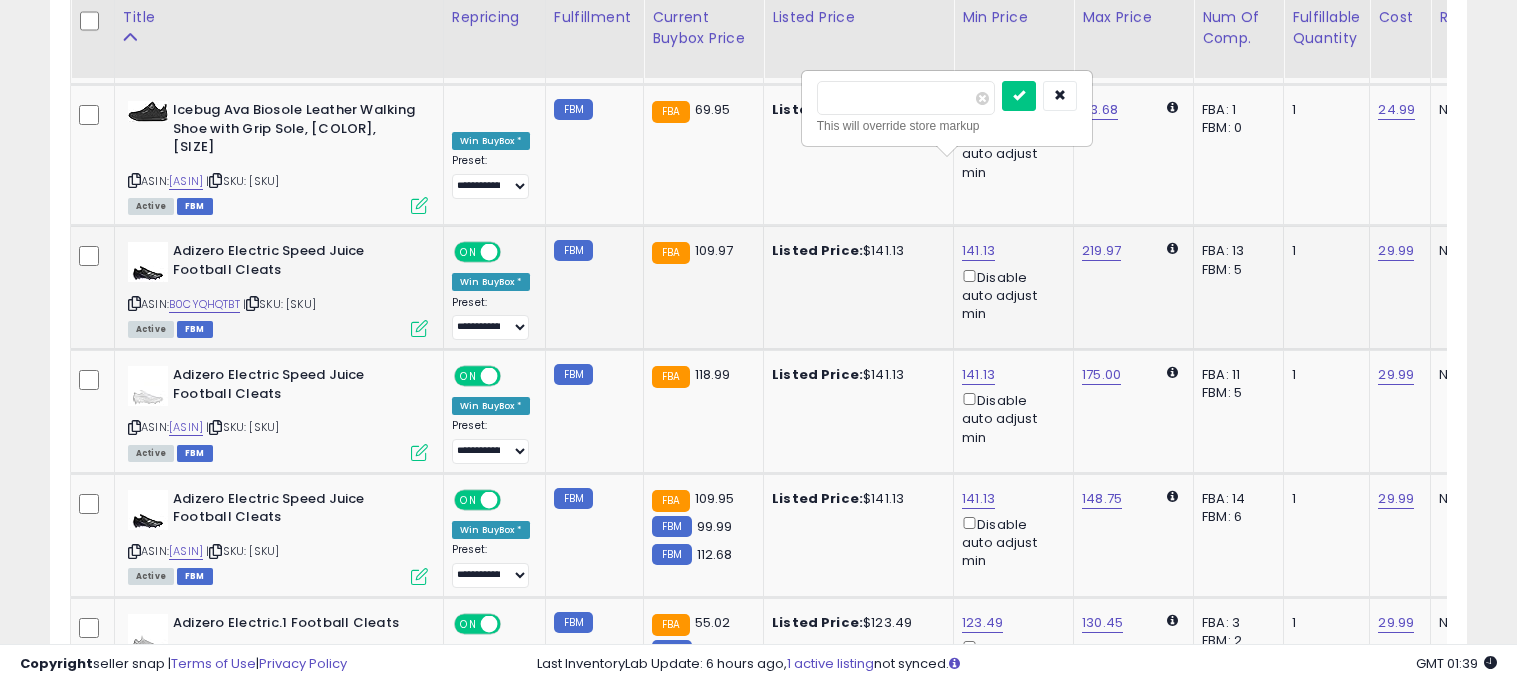 click on "******" at bounding box center (906, 98) 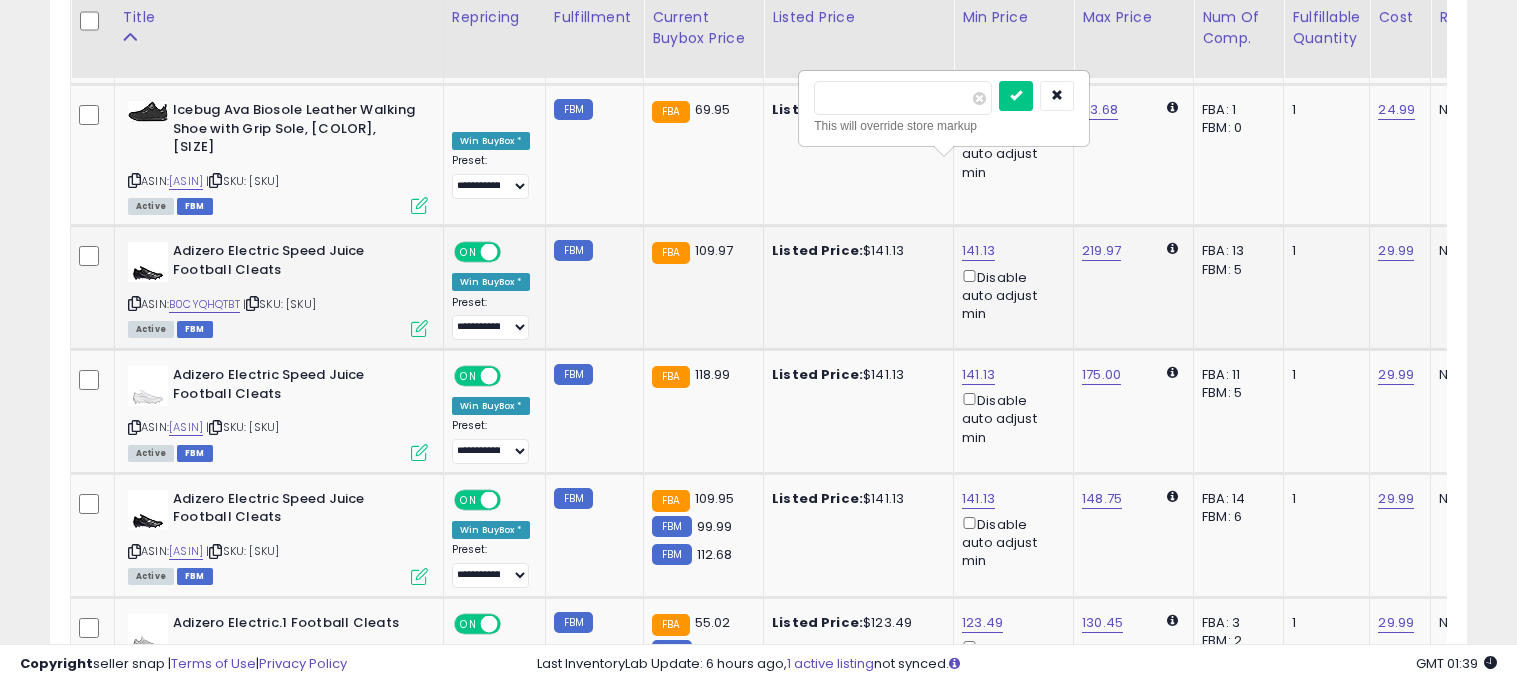 click on "******" at bounding box center [903, 98] 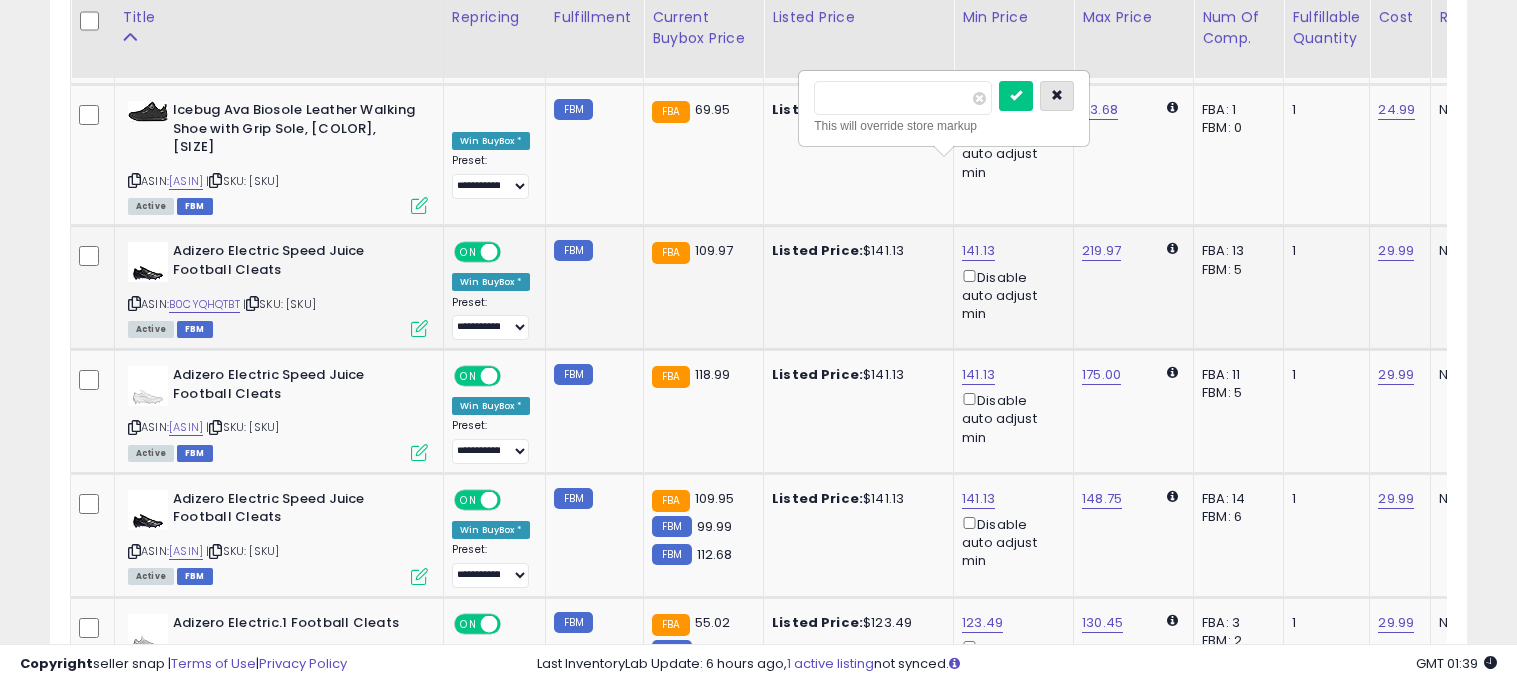 type on "***" 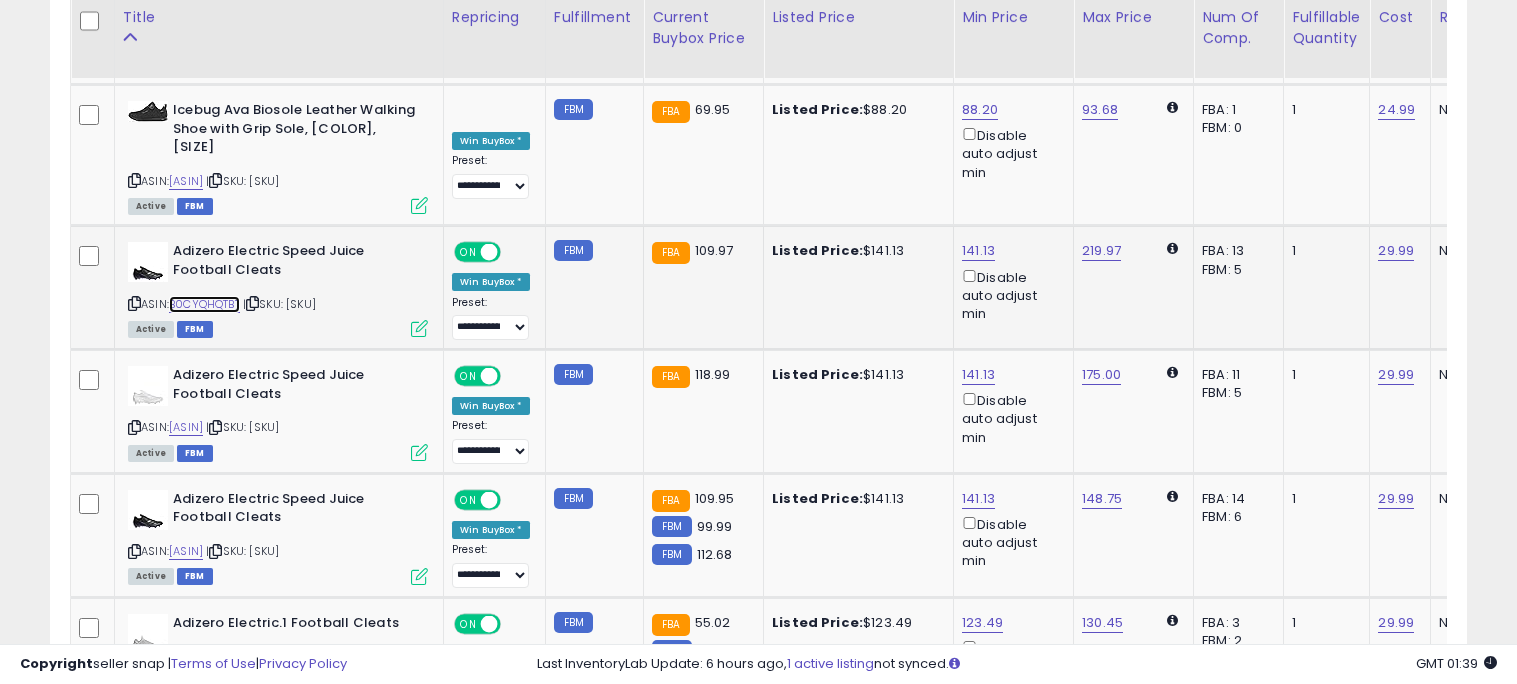 click on "B0CYQHQTBT" at bounding box center (204, 304) 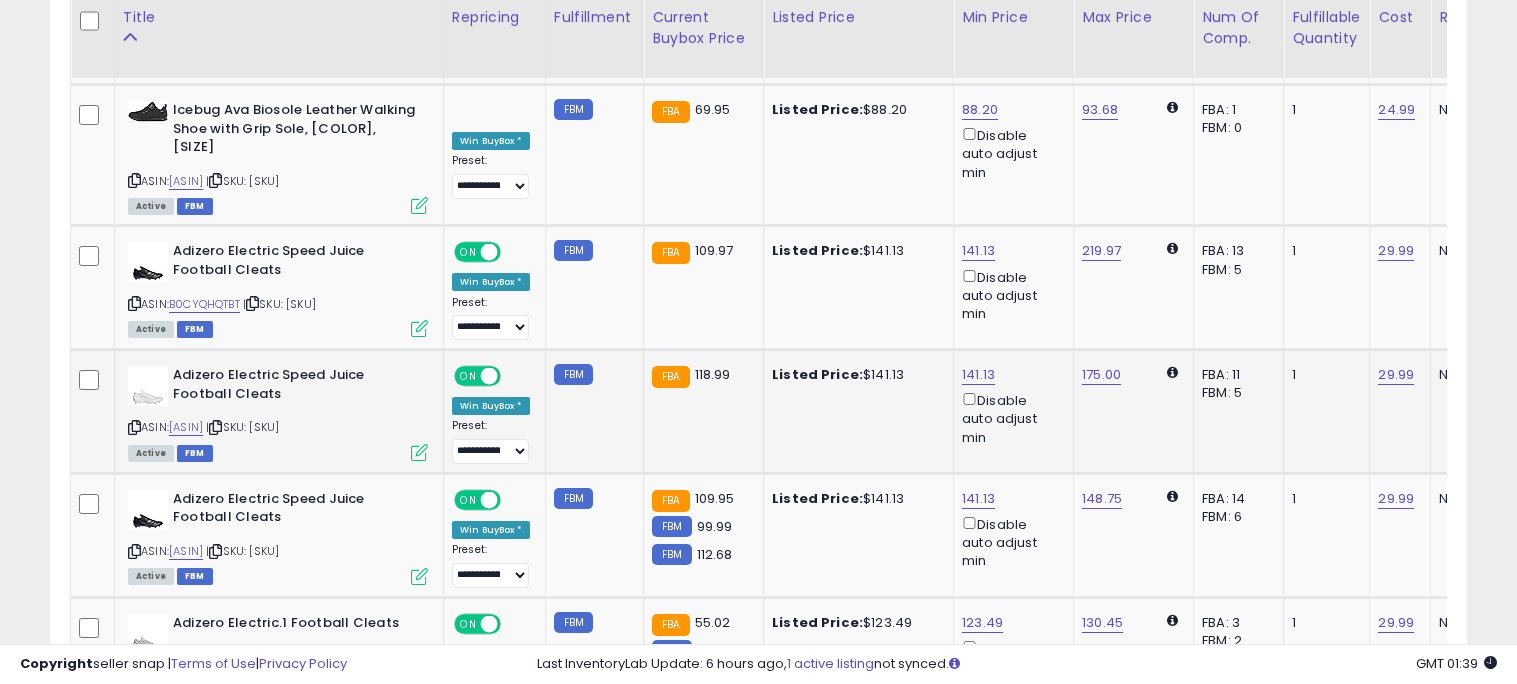 click at bounding box center [419, 452] 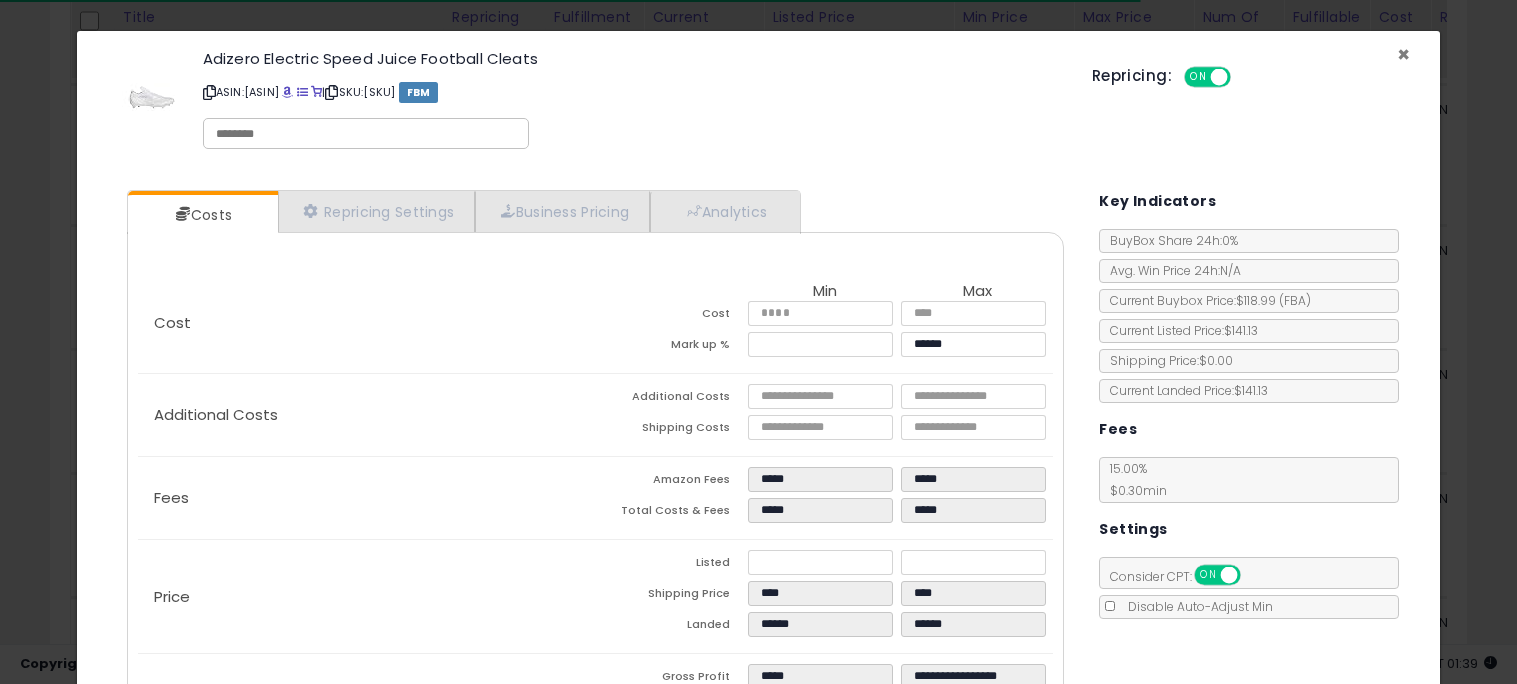 click on "×" at bounding box center [1403, 54] 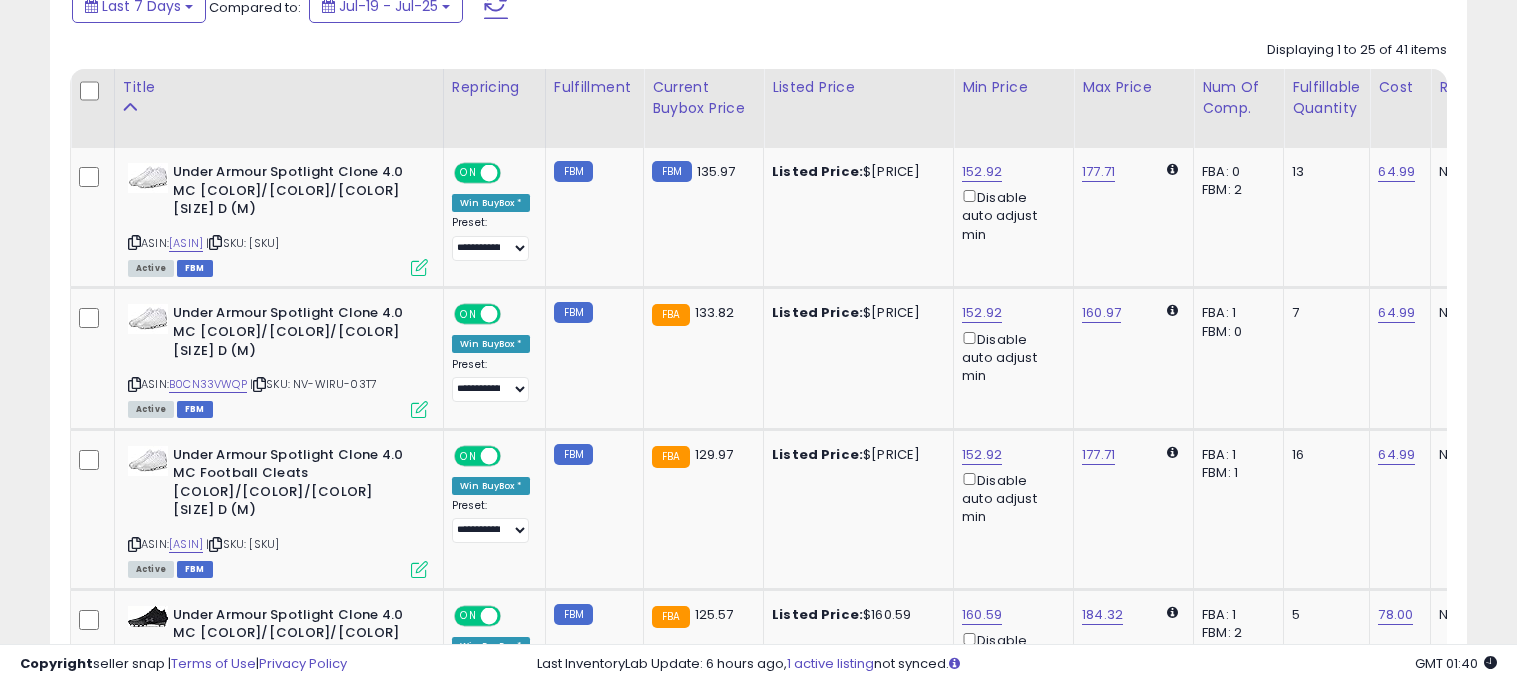 scroll, scrollTop: 957, scrollLeft: 0, axis: vertical 